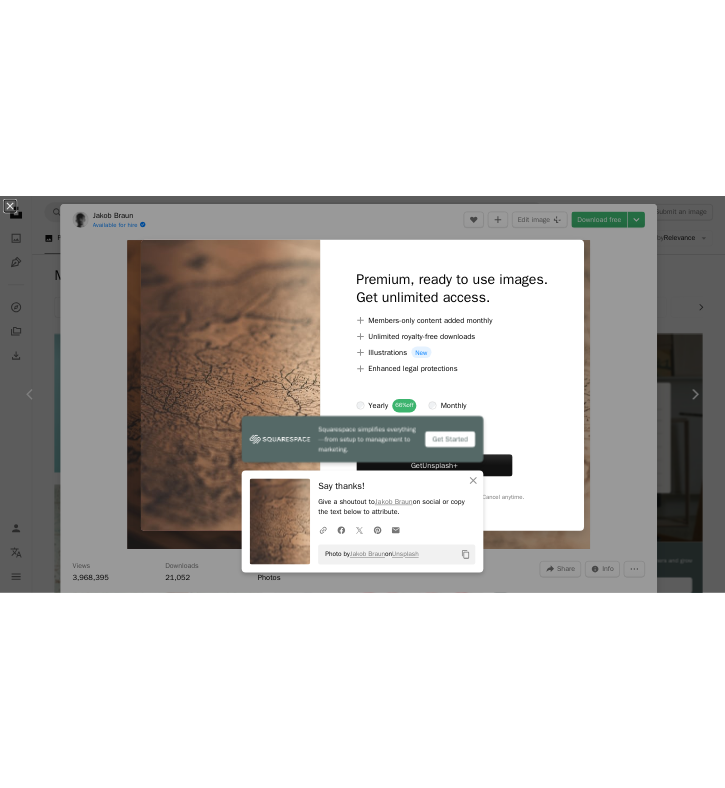 scroll, scrollTop: 3017, scrollLeft: 0, axis: vertical 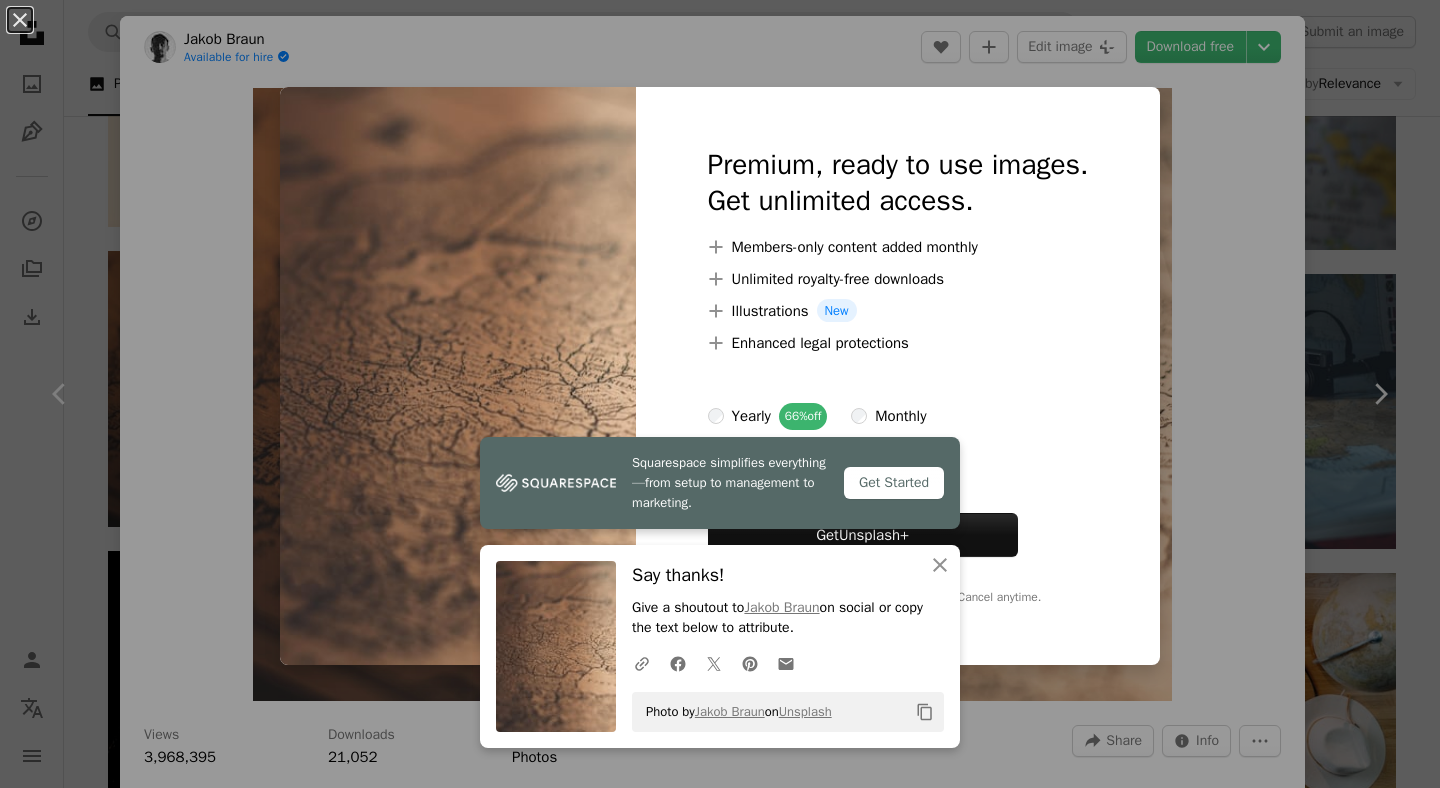 click on "An X shape Squarespace simplifies everything—from setup to management to marketing. Get Started An X shape Close Say thanks! Give a shoutout to  [FIRST] [LAST]  on social or copy the text below to attribute. A URL sharing icon (chains) Facebook icon X (formerly Twitter) icon Pinterest icon An envelope Photo by  [FIRST] [LAST]  on  Unsplash
Copy content Premium, ready to use images. Get unlimited access. A plus sign Members-only content added monthly A plus sign Unlimited royalty-free downloads A plus sign Illustrations  New A plus sign Enhanced legal protections yearly 66%  off monthly $12   $4 USD per month * Get  Unsplash+ * When paid annually, billed upfront  $48 Taxes where applicable. Renews automatically. Cancel anytime." at bounding box center (720, 394) 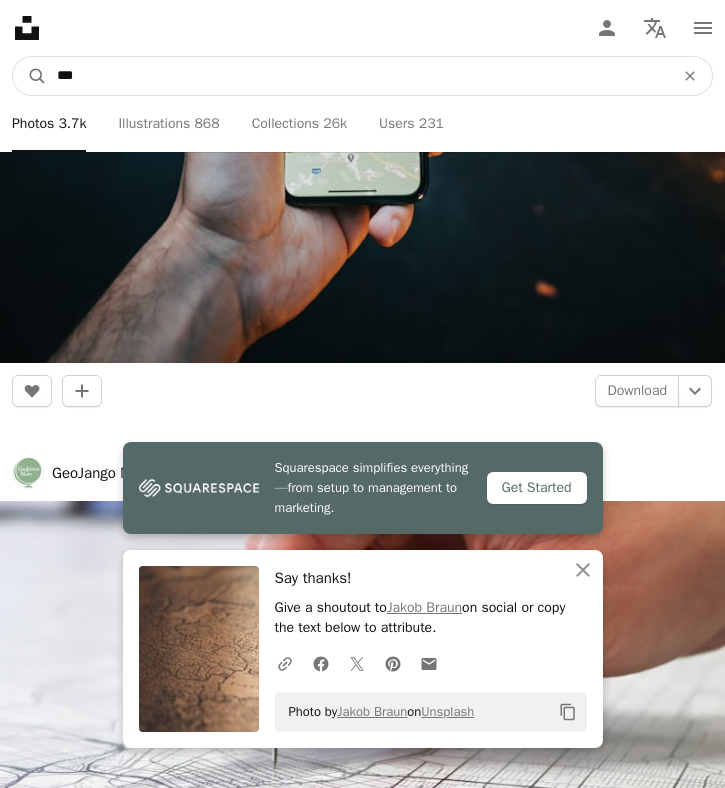 click on "***" at bounding box center [357, 76] 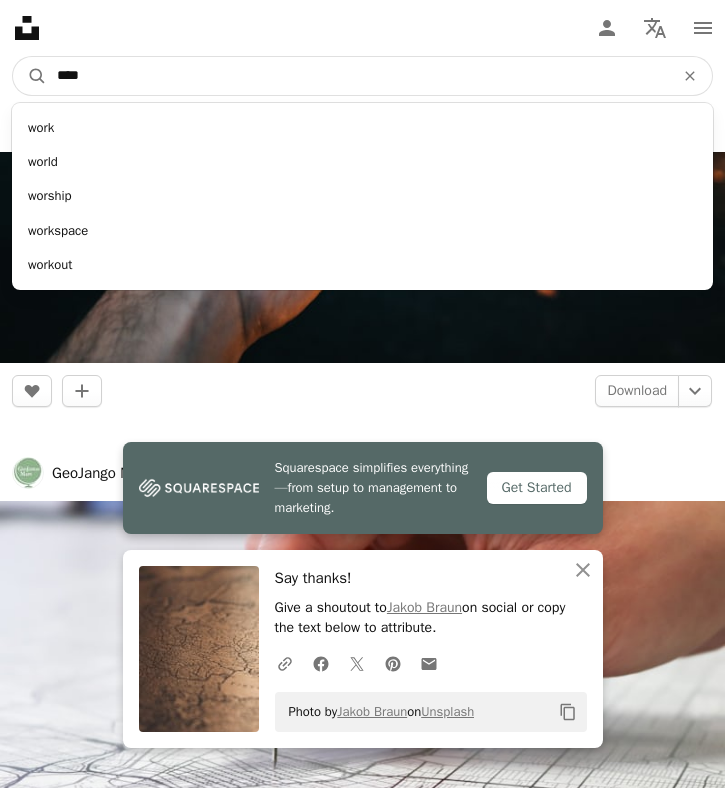 type on "*****" 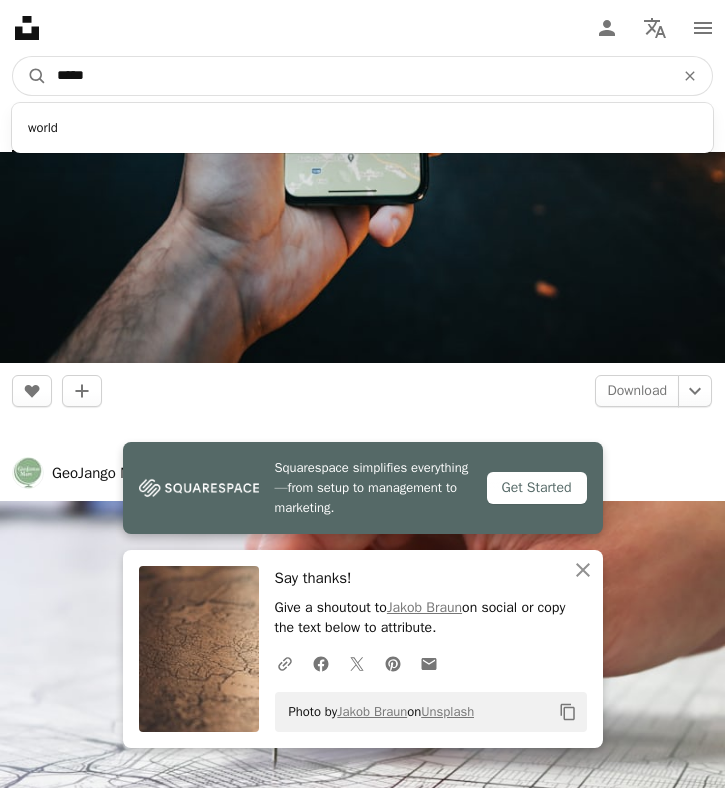 click on "A magnifying glass" at bounding box center [30, 76] 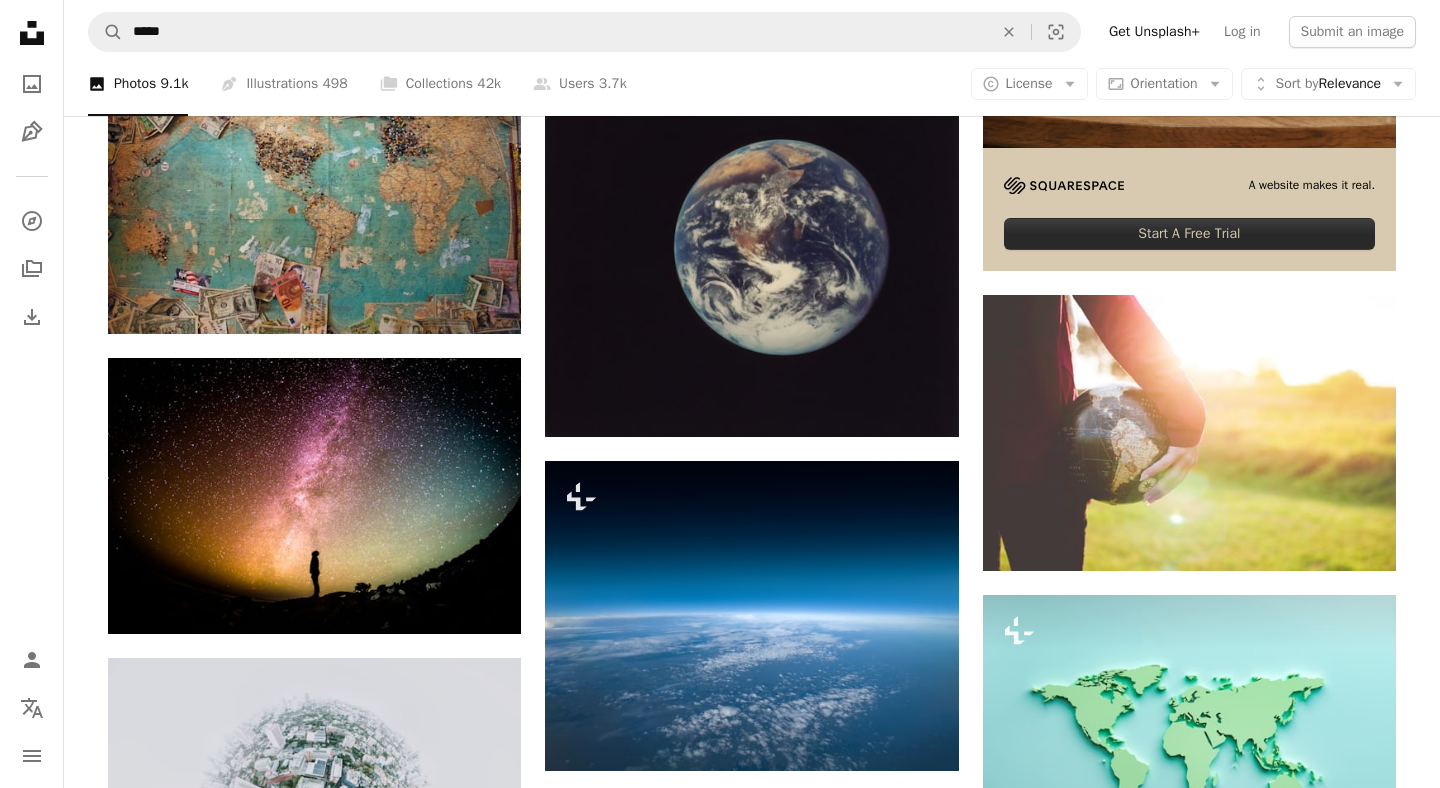 scroll, scrollTop: 0, scrollLeft: 0, axis: both 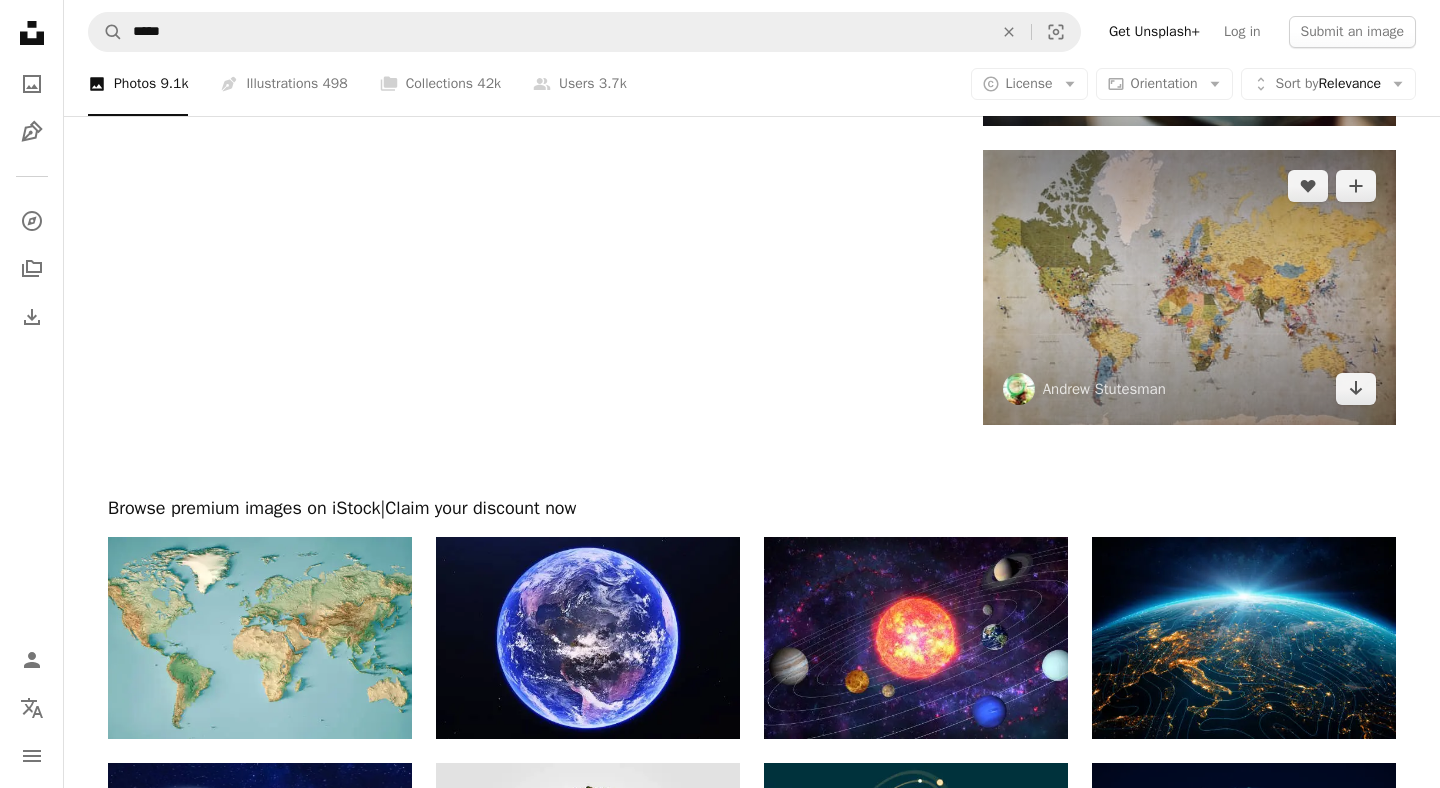click at bounding box center (1189, 287) 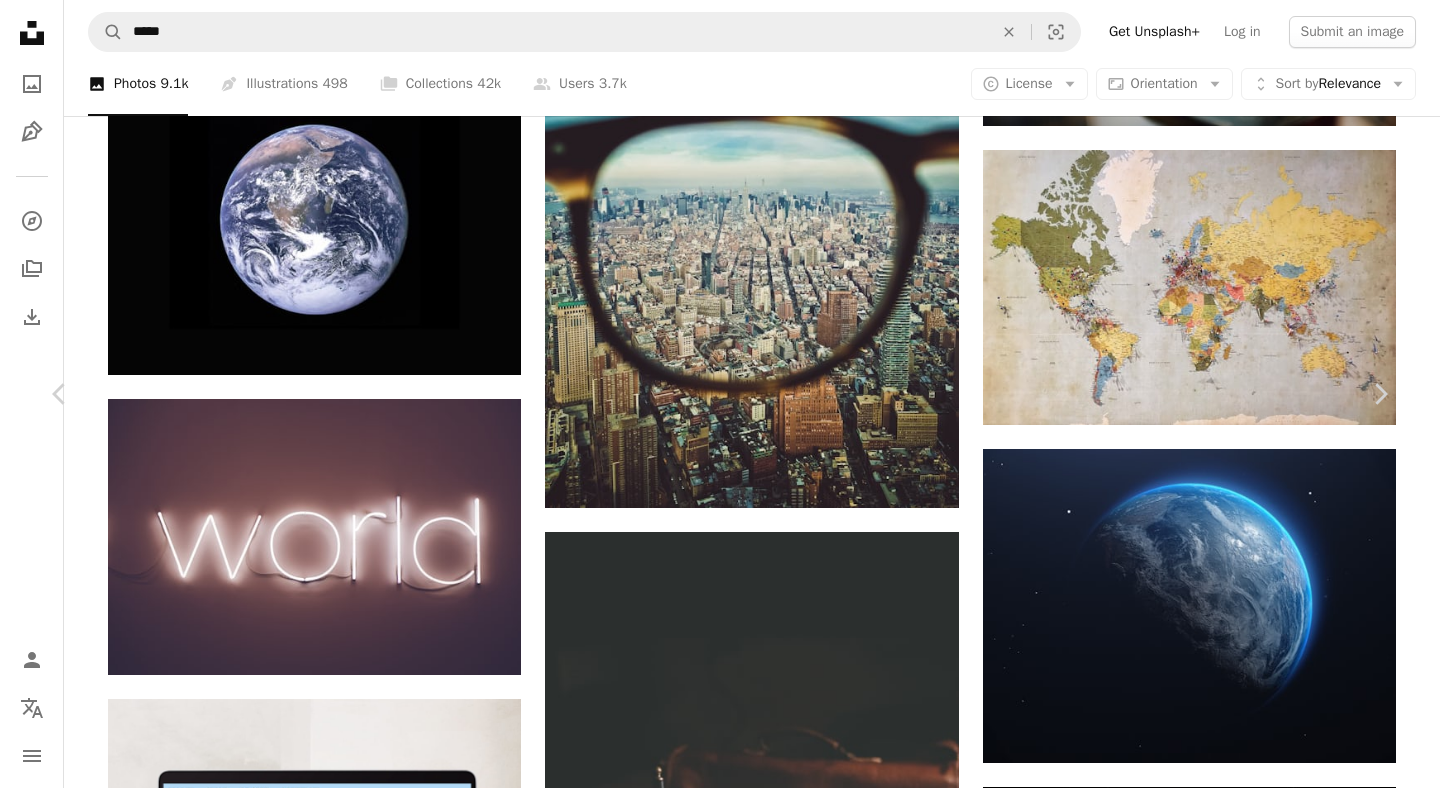 click on "Download free" at bounding box center [1191, 4313] 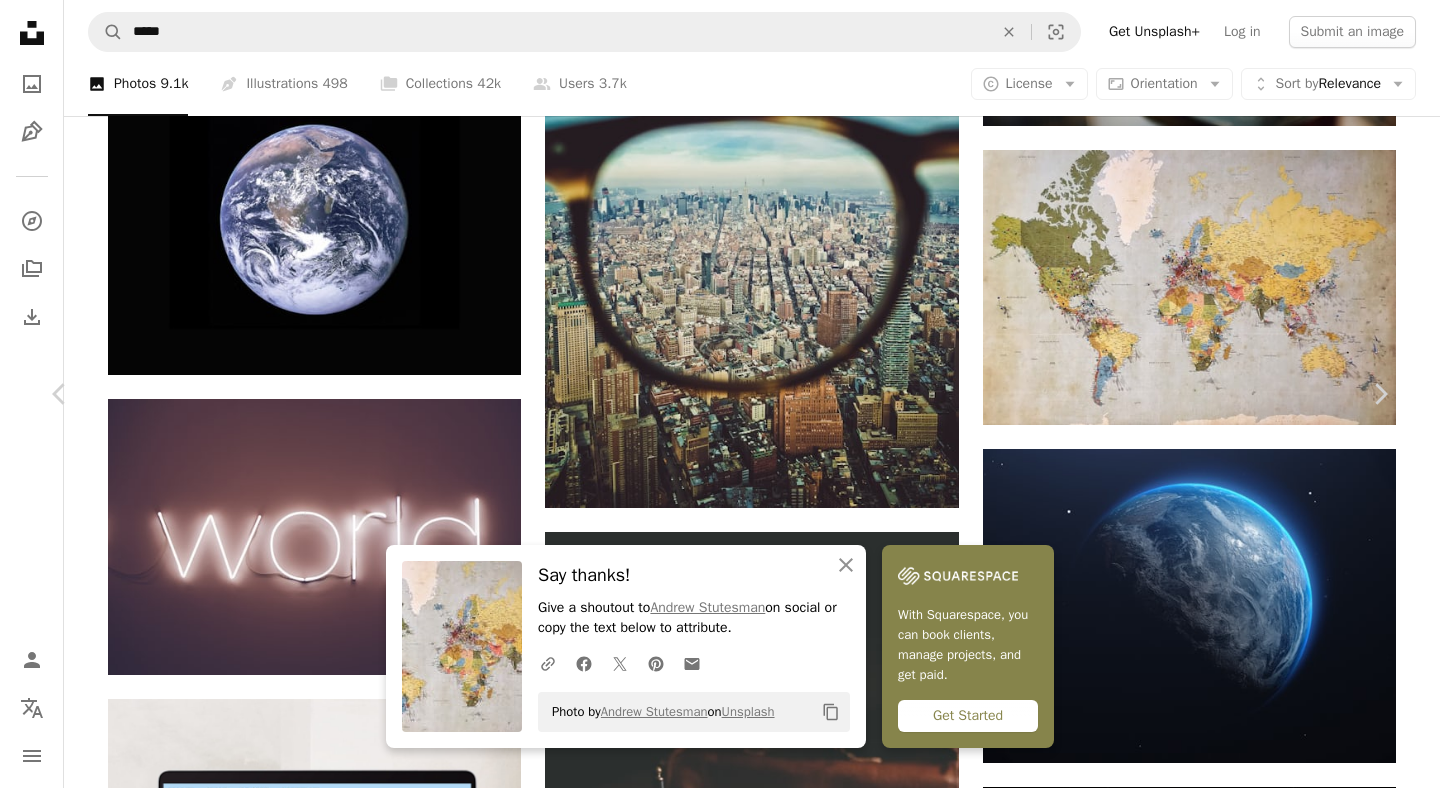 click on "An X shape" at bounding box center (20, 20) 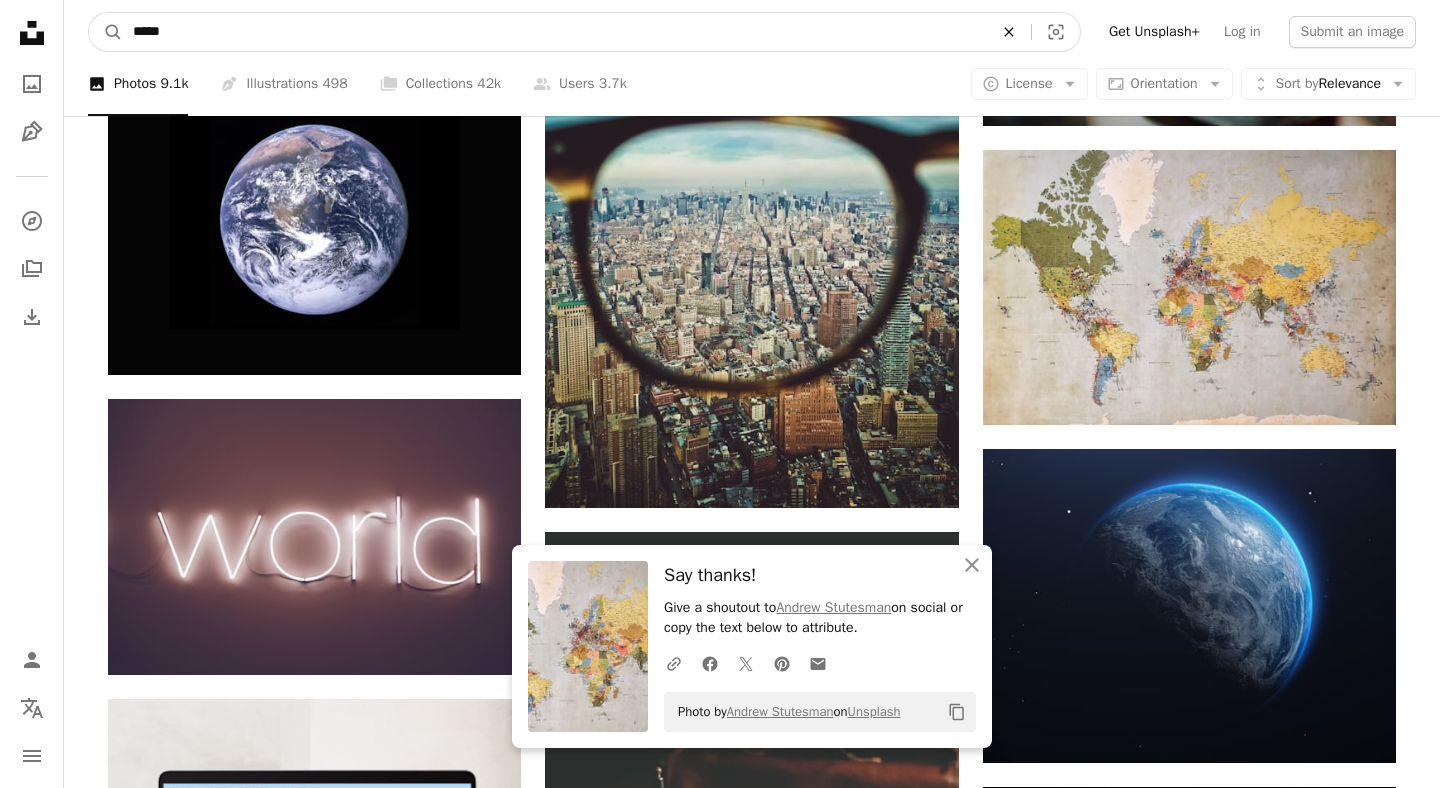 click on "An X shape" at bounding box center [1009, 32] 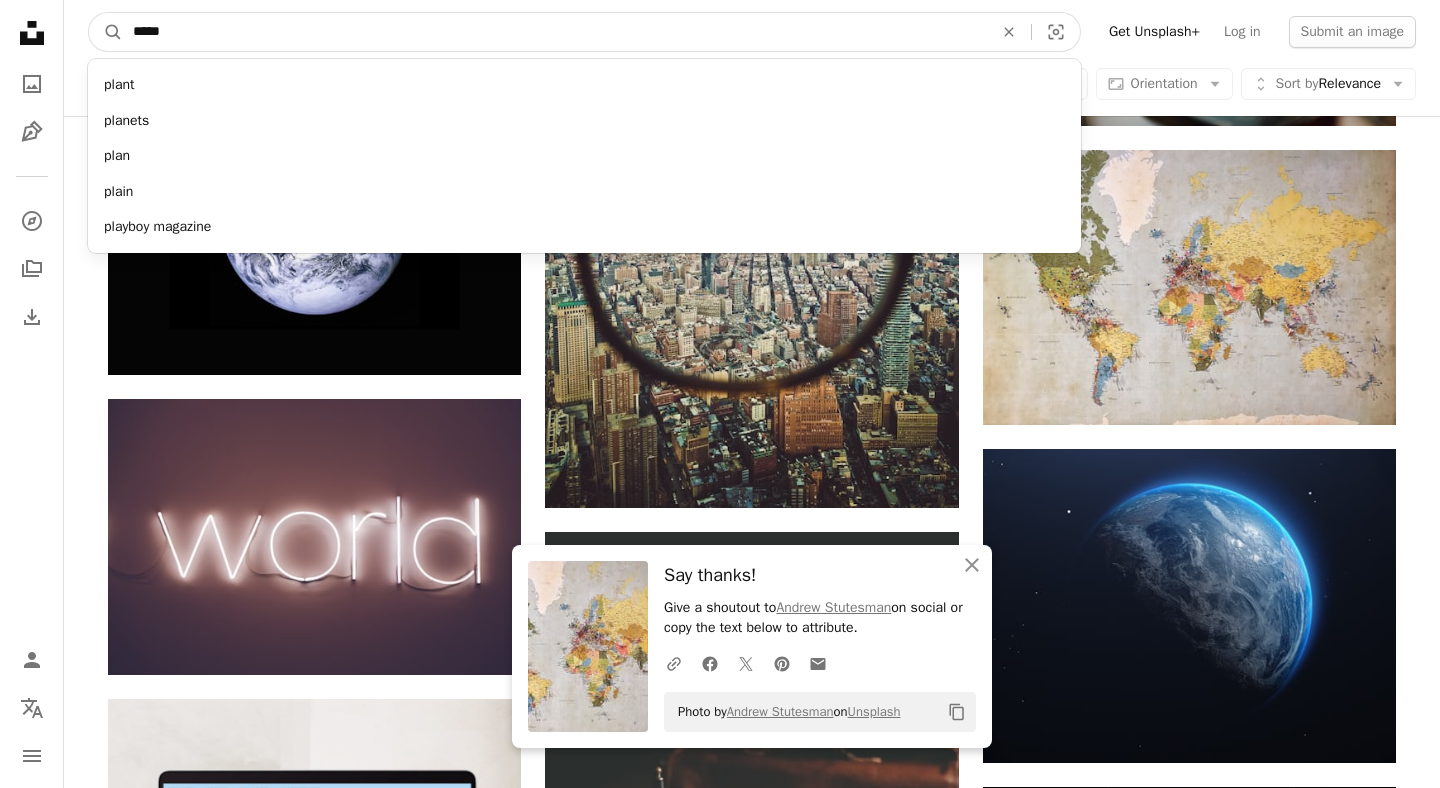 type on "******" 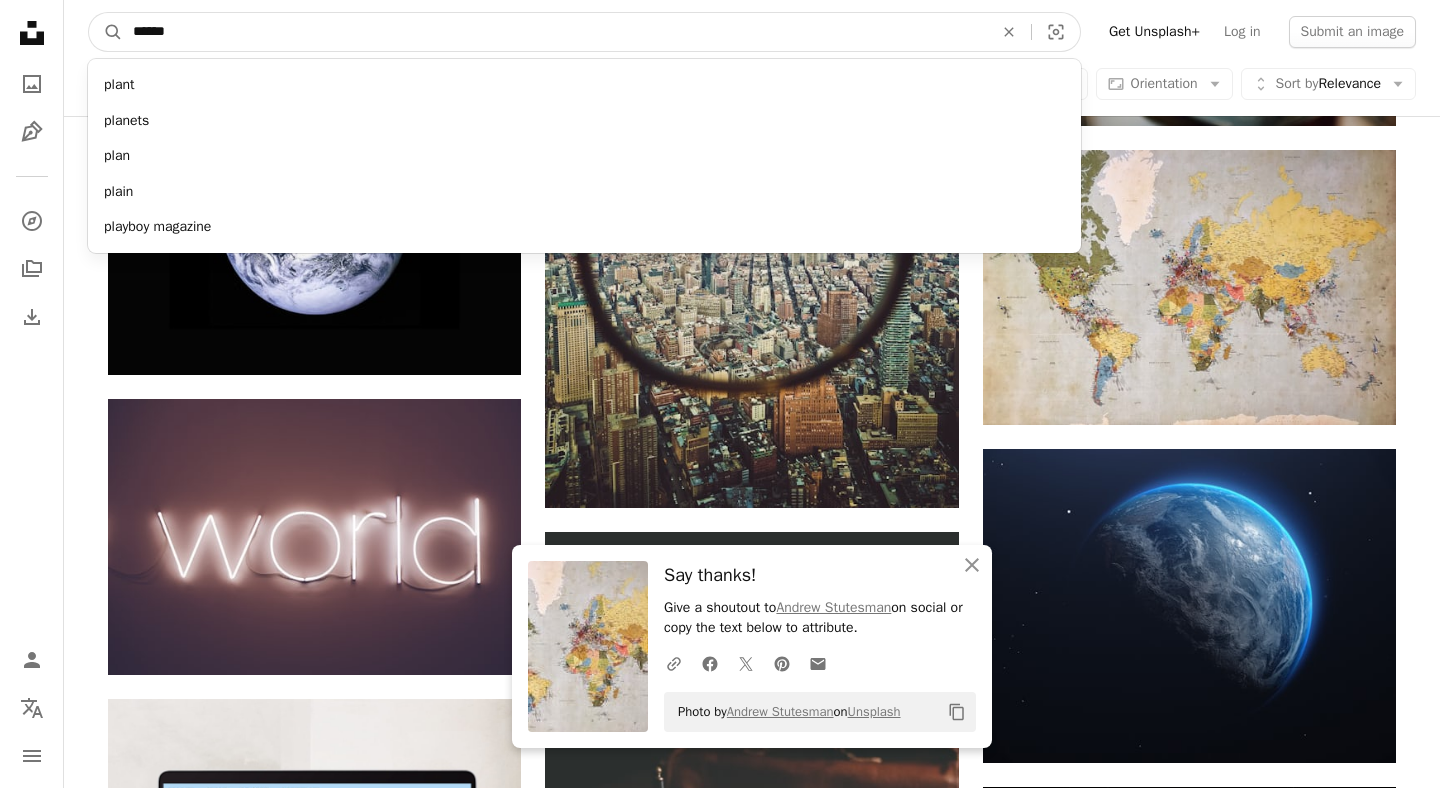 click on "A magnifying glass" at bounding box center [106, 32] 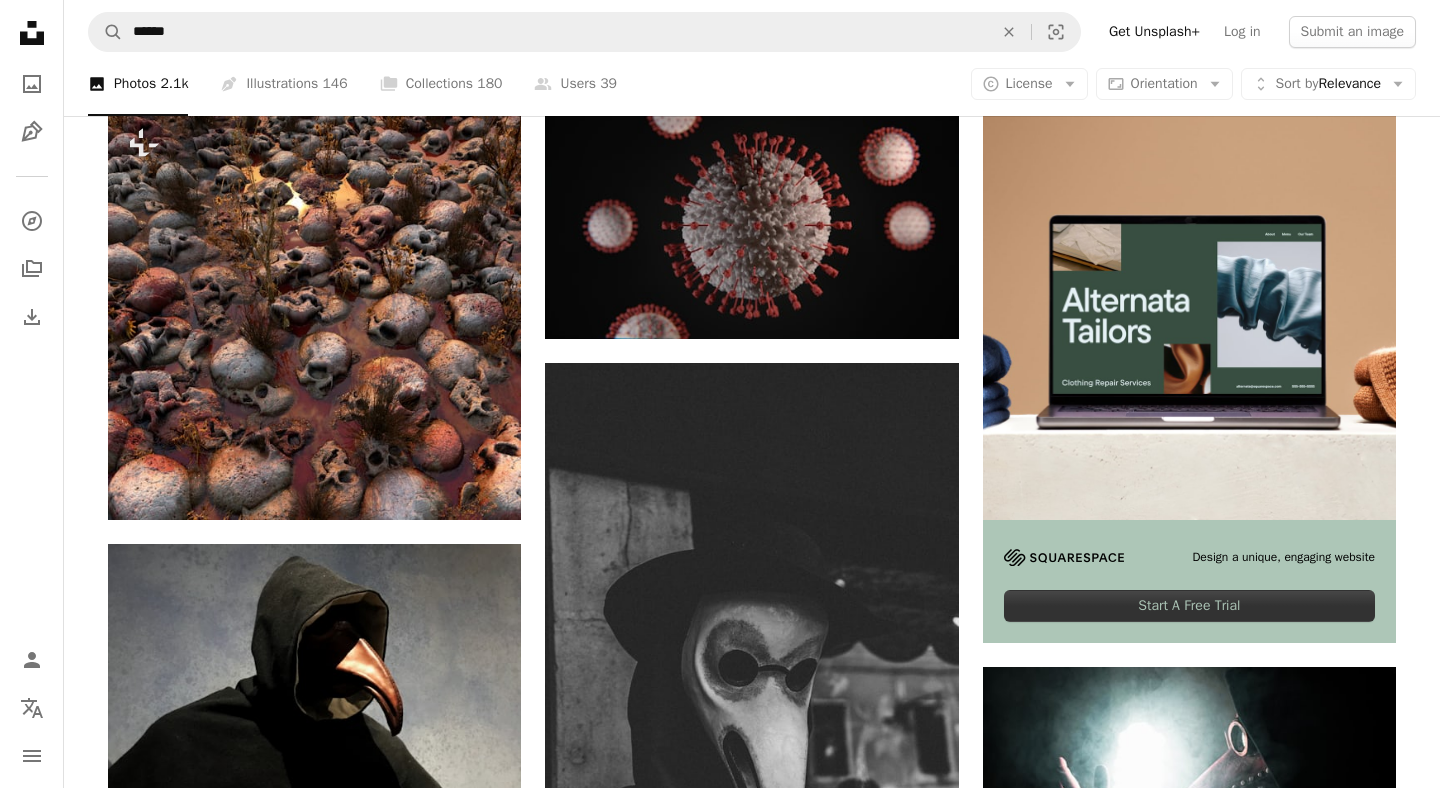 scroll, scrollTop: 0, scrollLeft: 0, axis: both 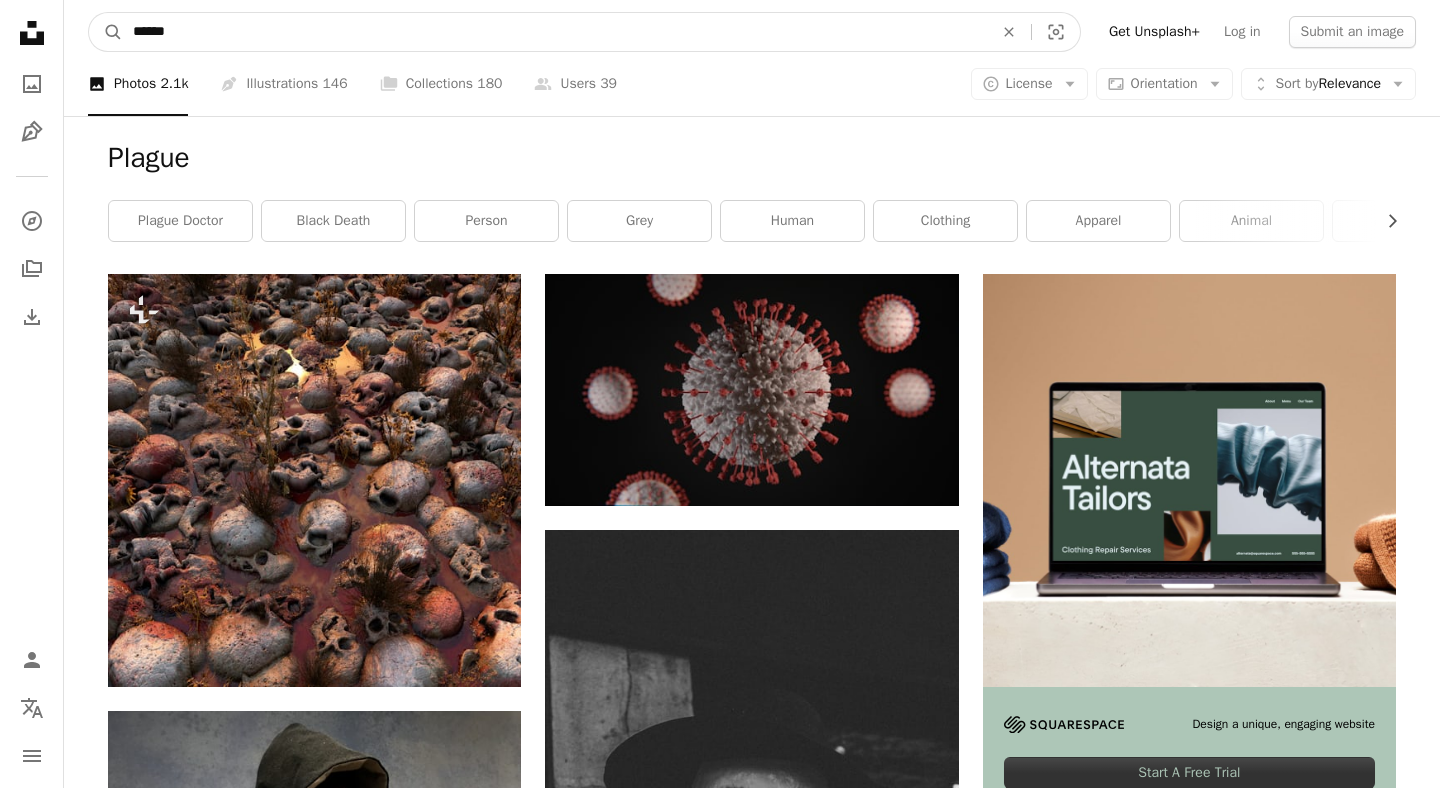 click on "An X shape" 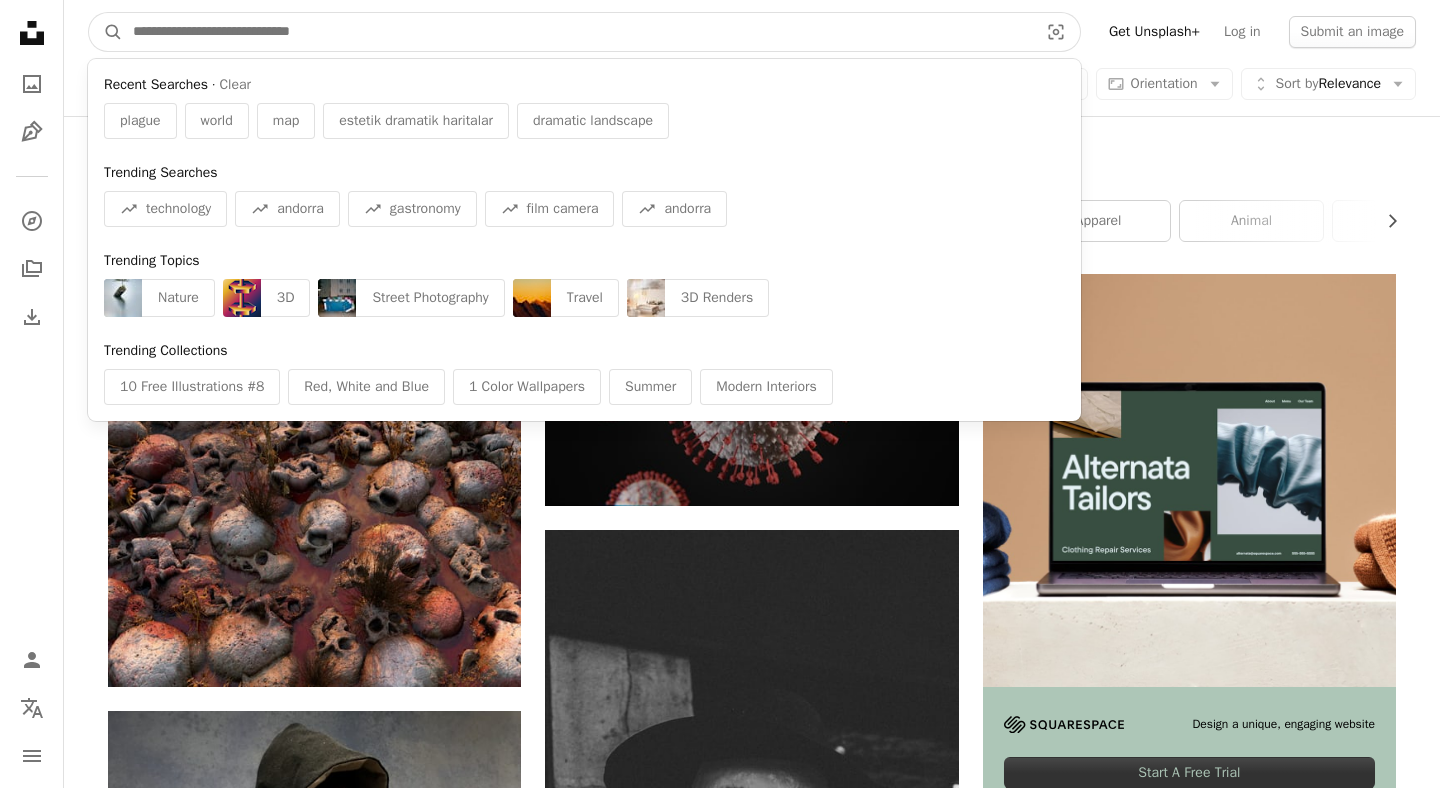 type on "*" 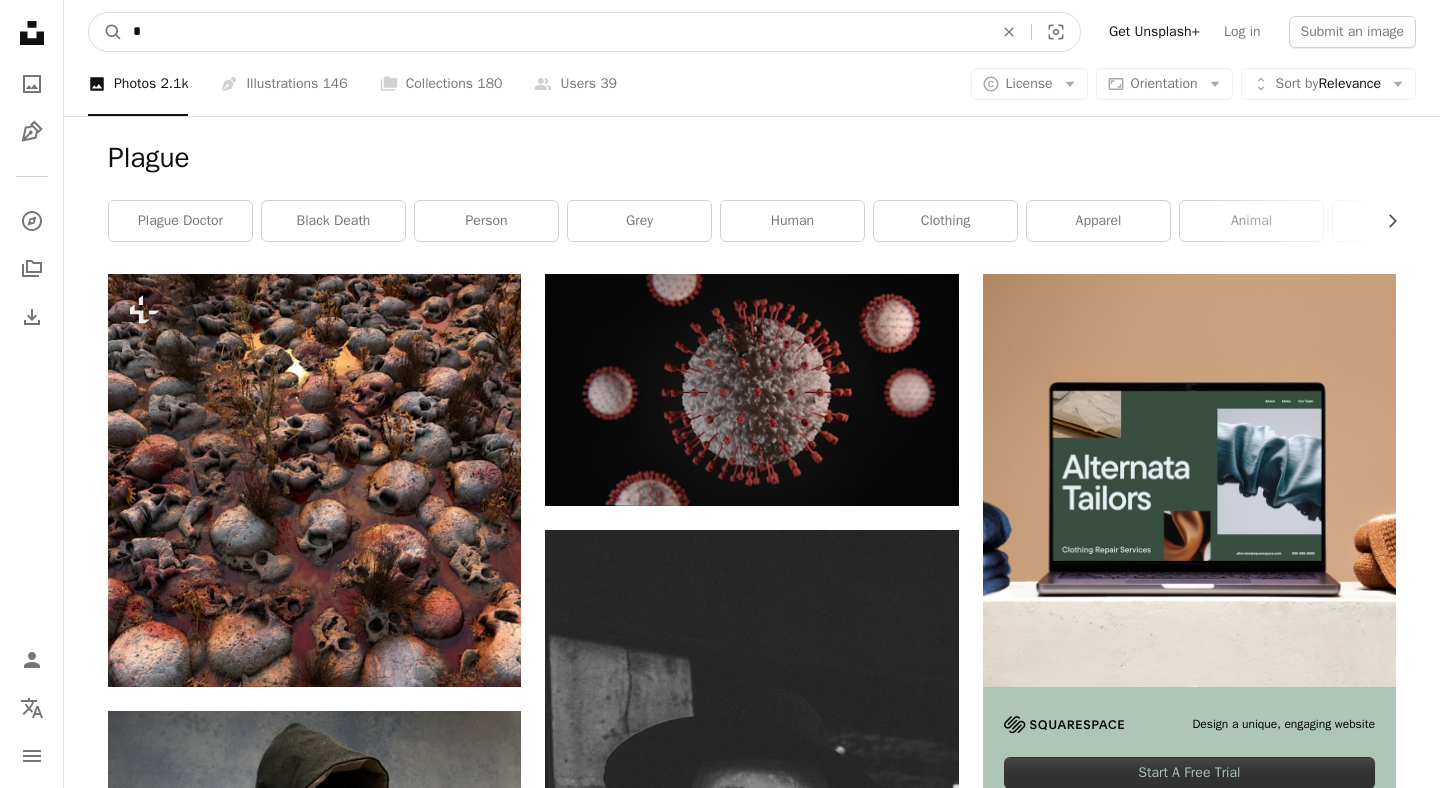 click on "A magnifying glass" at bounding box center (106, 32) 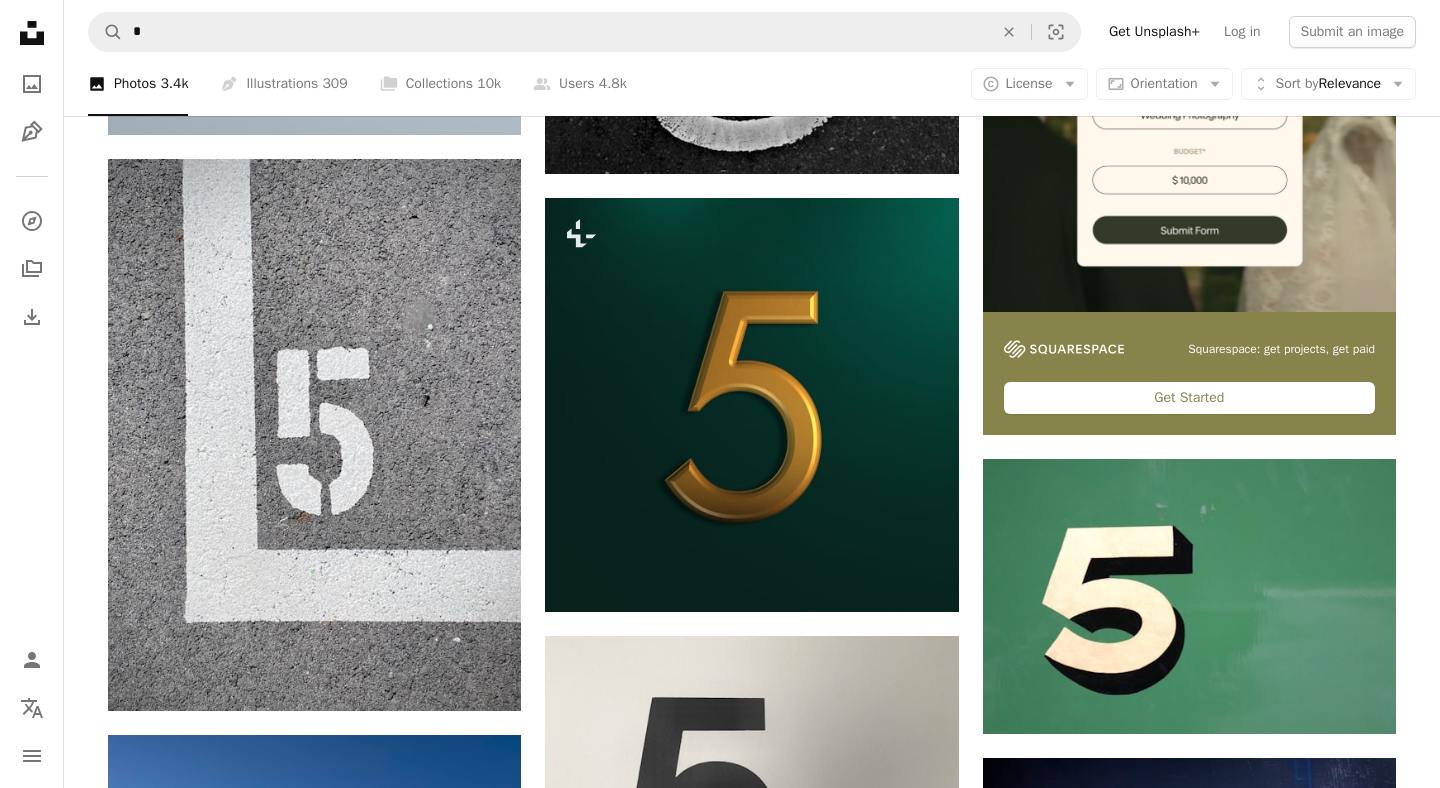 scroll, scrollTop: 0, scrollLeft: 0, axis: both 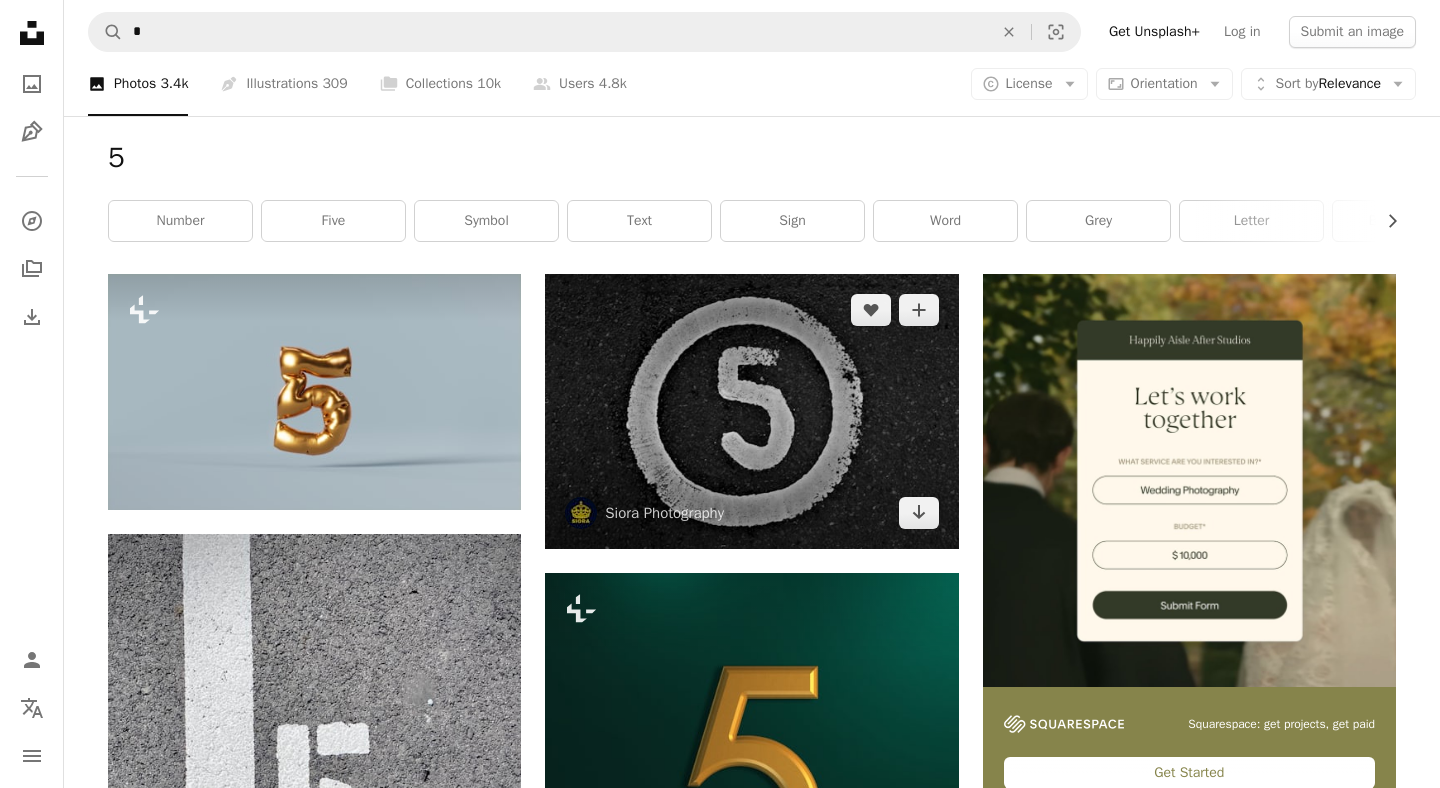 click at bounding box center (751, 411) 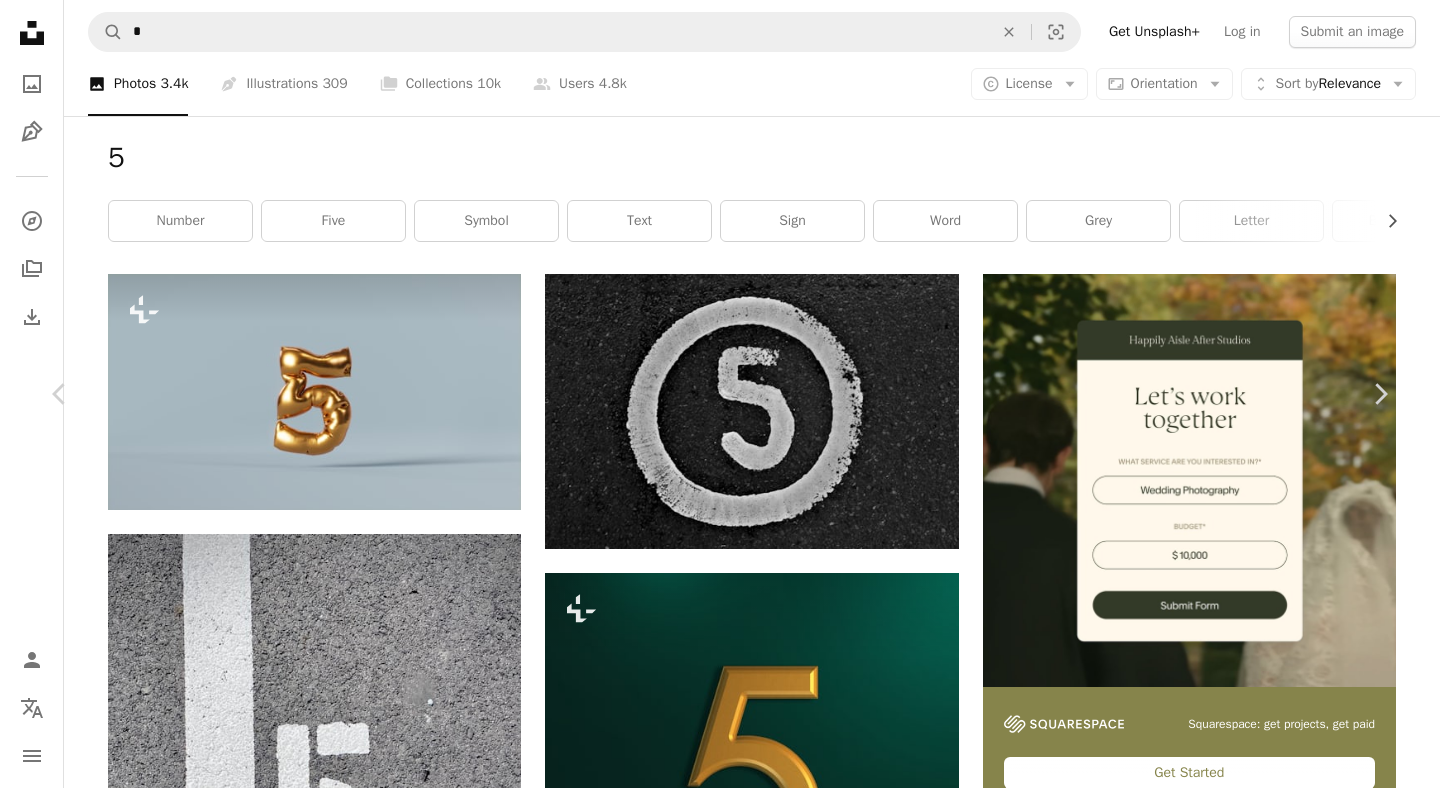 click on "Download free" at bounding box center (1191, 4677) 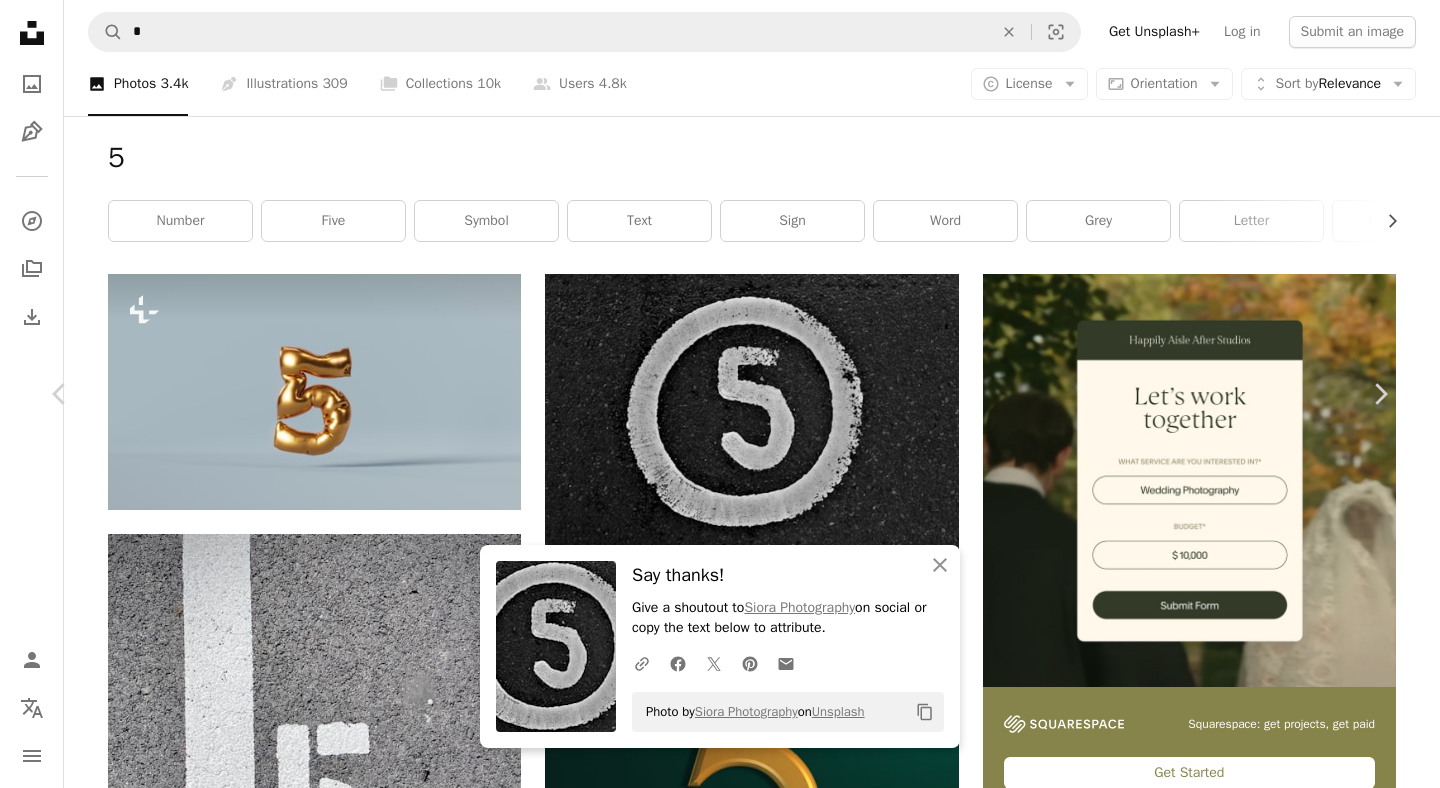 click on "An X shape Chevron left Chevron right An X shape Close Say thanks! Give a shoutout to  [FIRST] [LAST]  on social or copy the text below to attribute. A URL sharing icon (chains) Facebook icon X (formerly Twitter) icon Pinterest icon An envelope Photo by  [FIRST] [LAST]  on  Unsplash
Copy content [FIRST] [LAST] siora18 A heart A plus sign Edit image   Plus sign for Unsplash+ Download free Chevron down Zoom in Views 6,457,254 Downloads 39,911 A forward-right arrow Share Info icon Info More Actions Calendar outlined Published on  August 6, 2018 Camera Canon, EOS Rebel T6 Safety Free to use under the  Unsplash License car city road street urban concrete circle letter speed typography warning number five white paint speed limit grey numbers asphalt tarmac Free images Browse premium related images on iStock  |  Save 20% with code UNSPLASH20 View more on iStock  ↗ Related images A heart A plus sign Possessed Photography Arrow pointing down Plus sign for Unsplash+ A heart A plus sign [FIRST] [LAST]" at bounding box center (720, 5024) 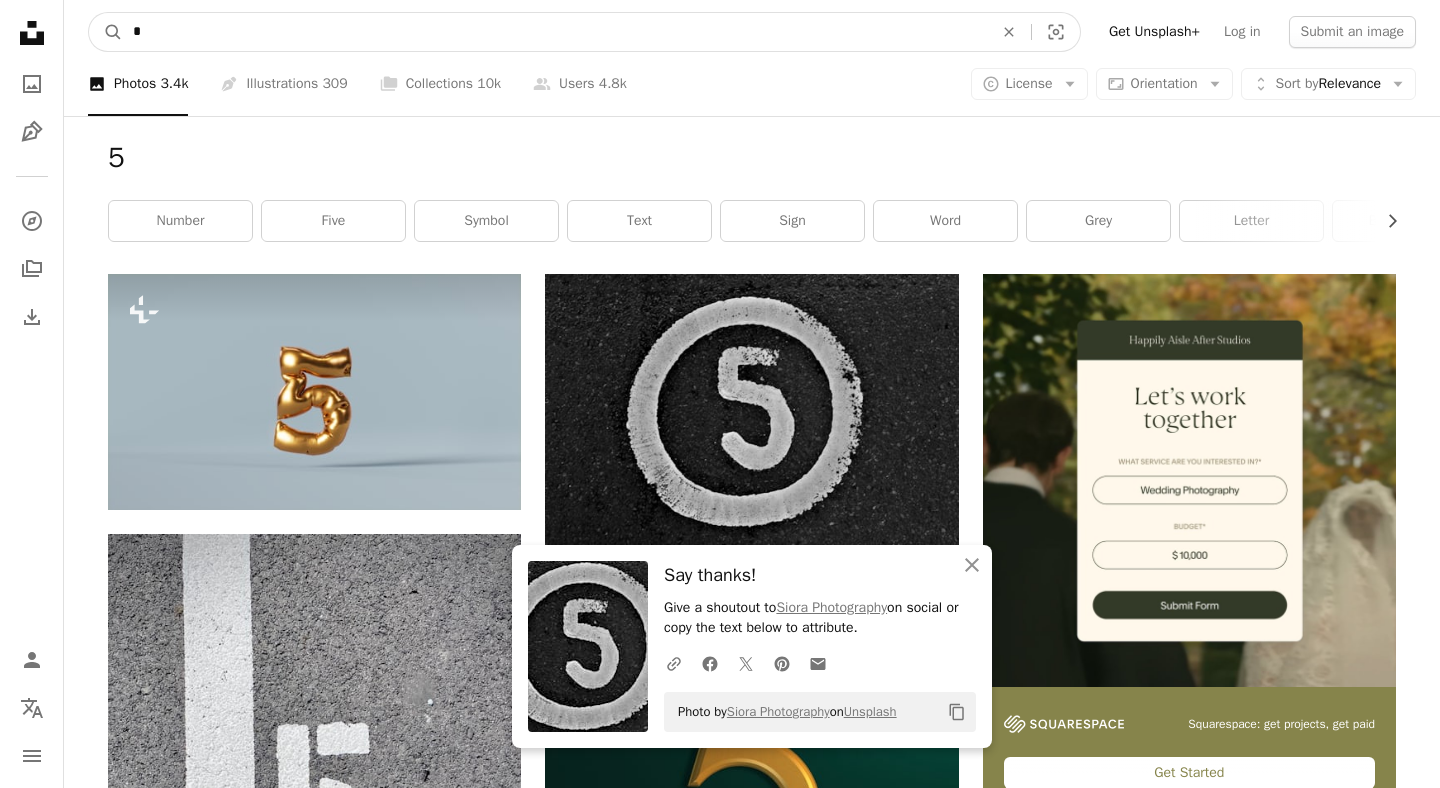 click on "*" at bounding box center (555, 32) 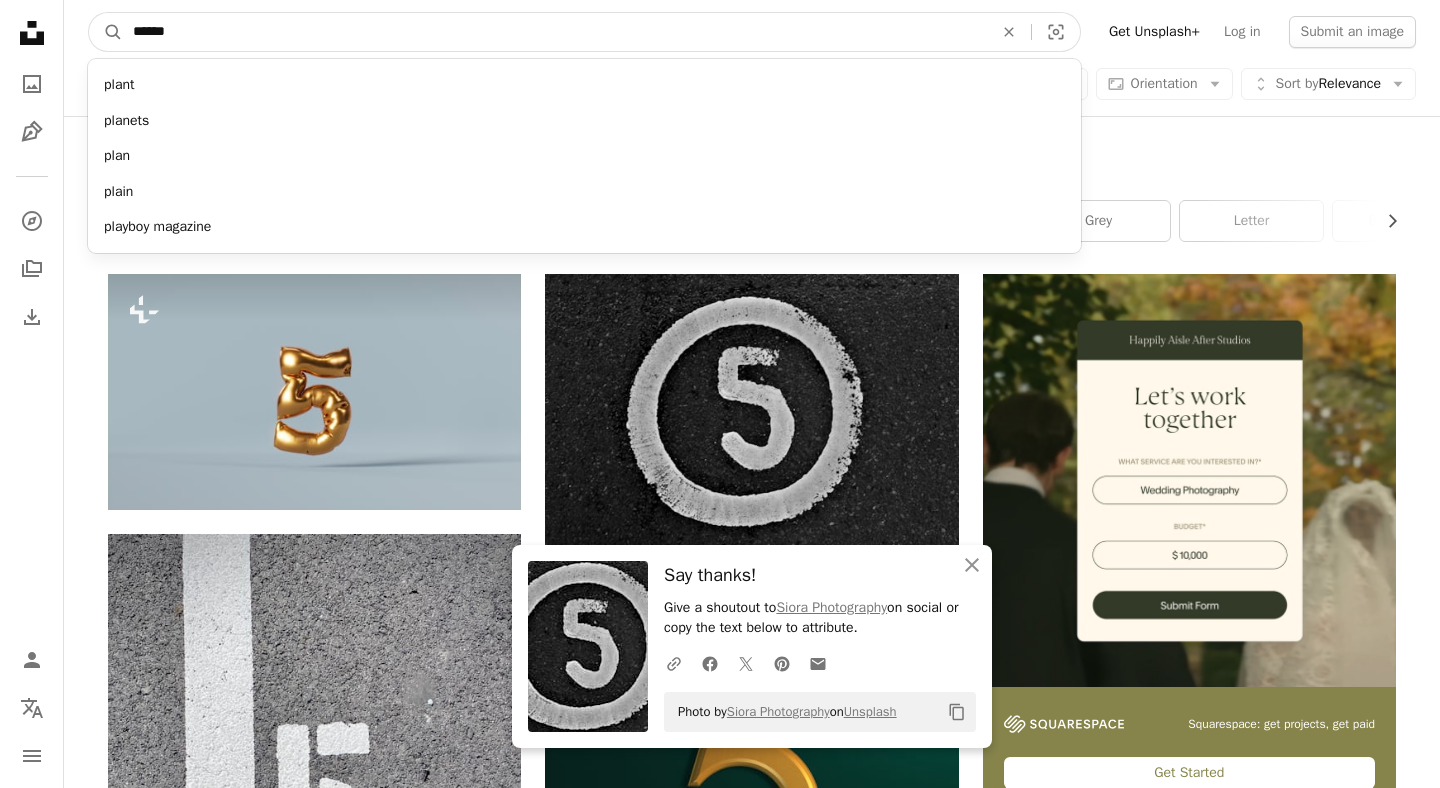 type on "******" 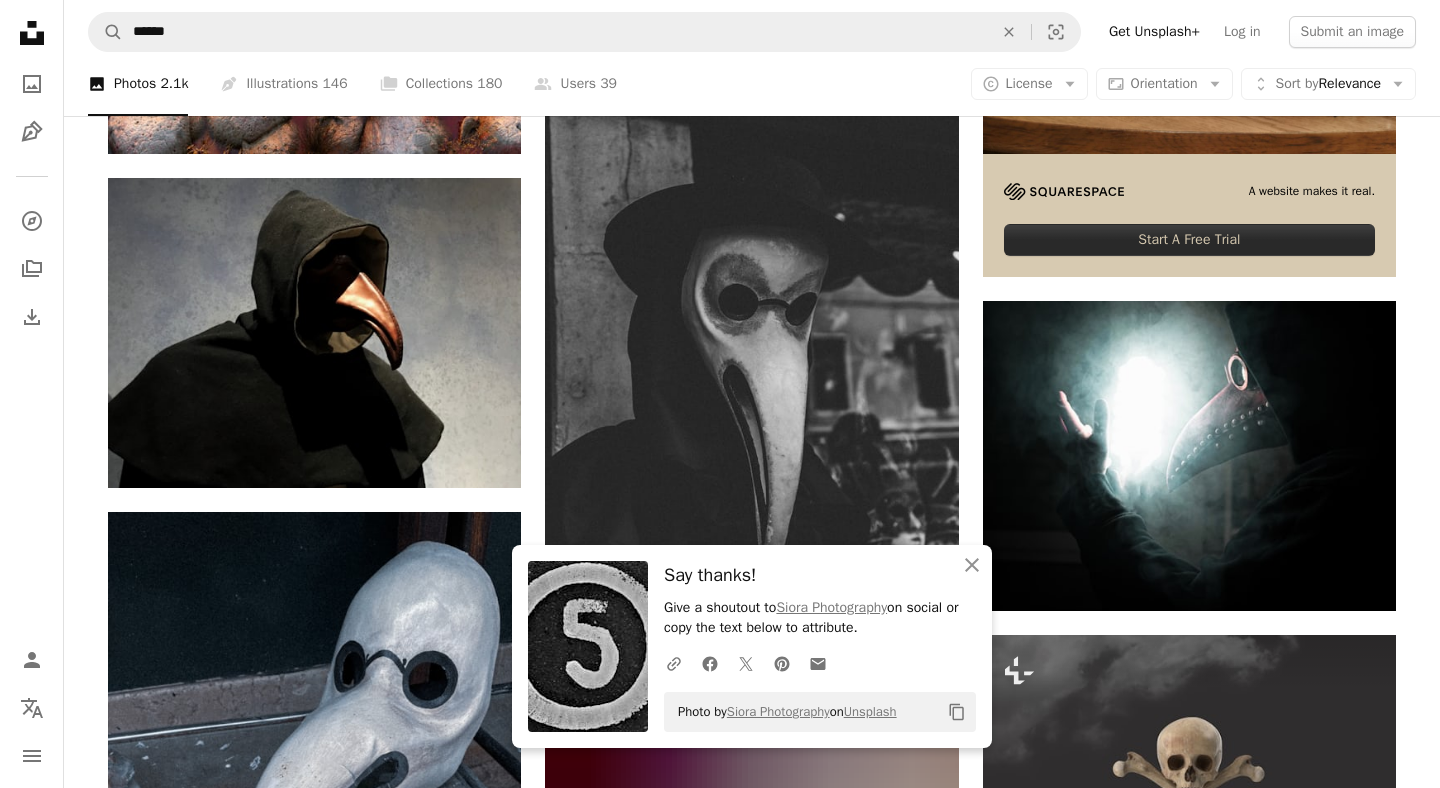 scroll, scrollTop: 552, scrollLeft: 0, axis: vertical 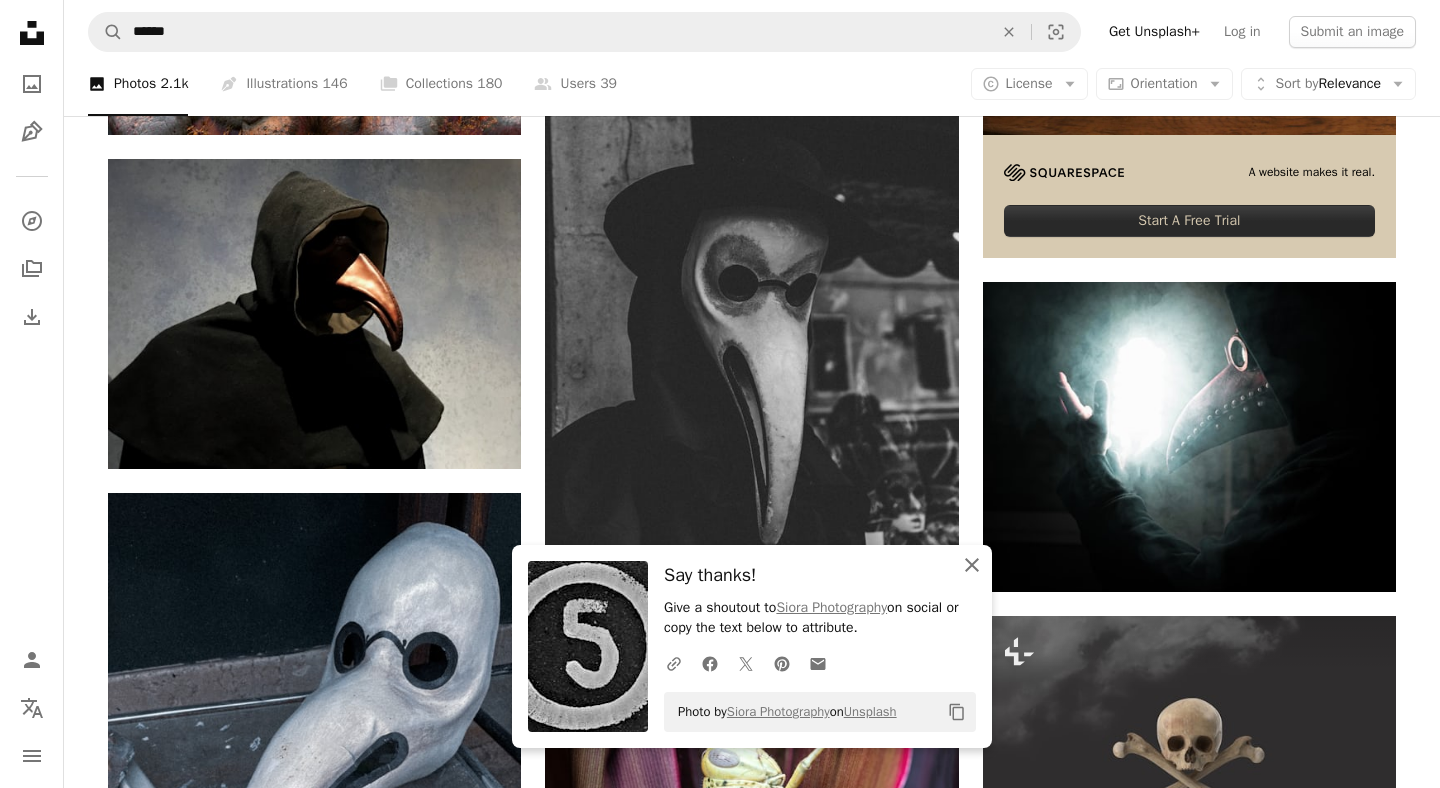 click on "An X shape" 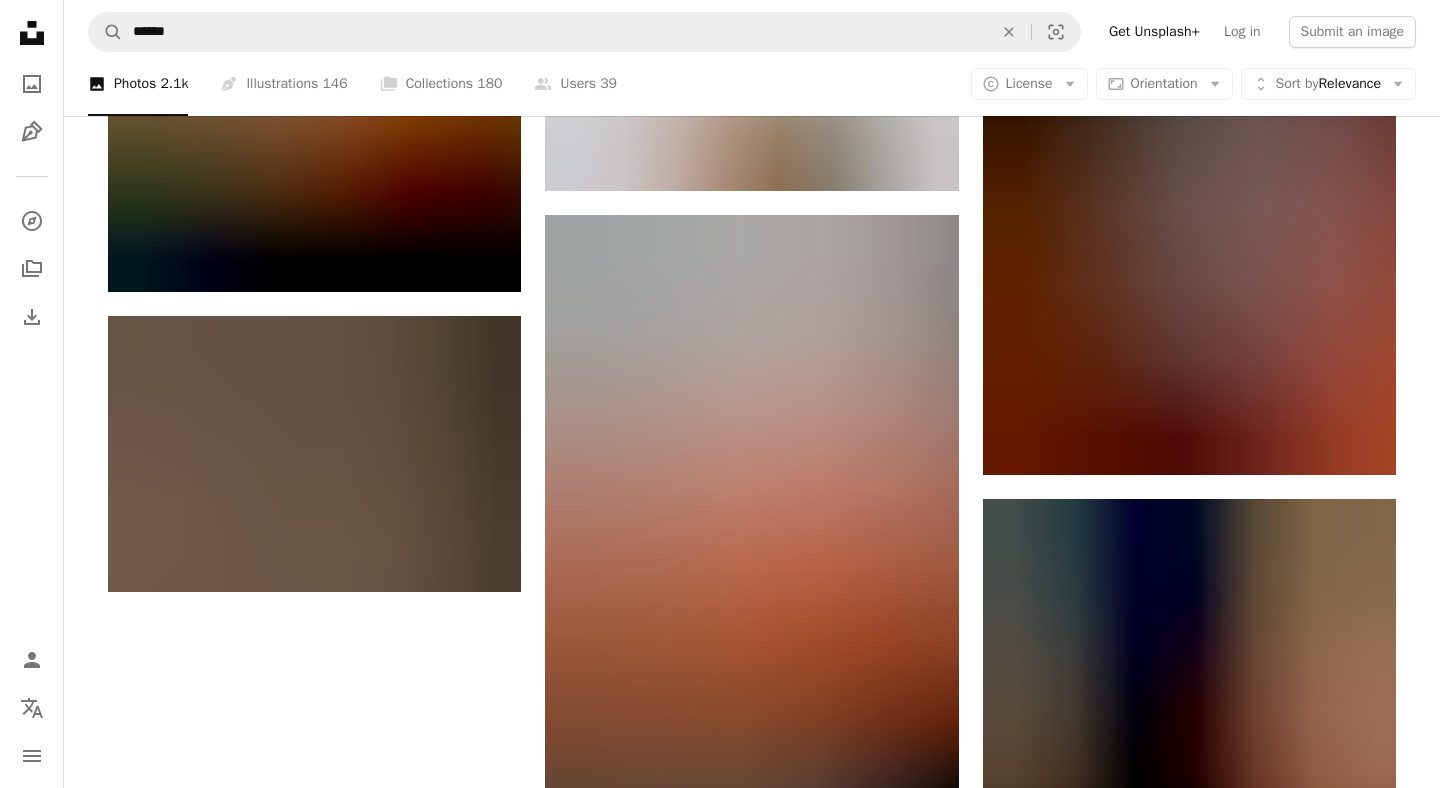 scroll, scrollTop: 2469, scrollLeft: 0, axis: vertical 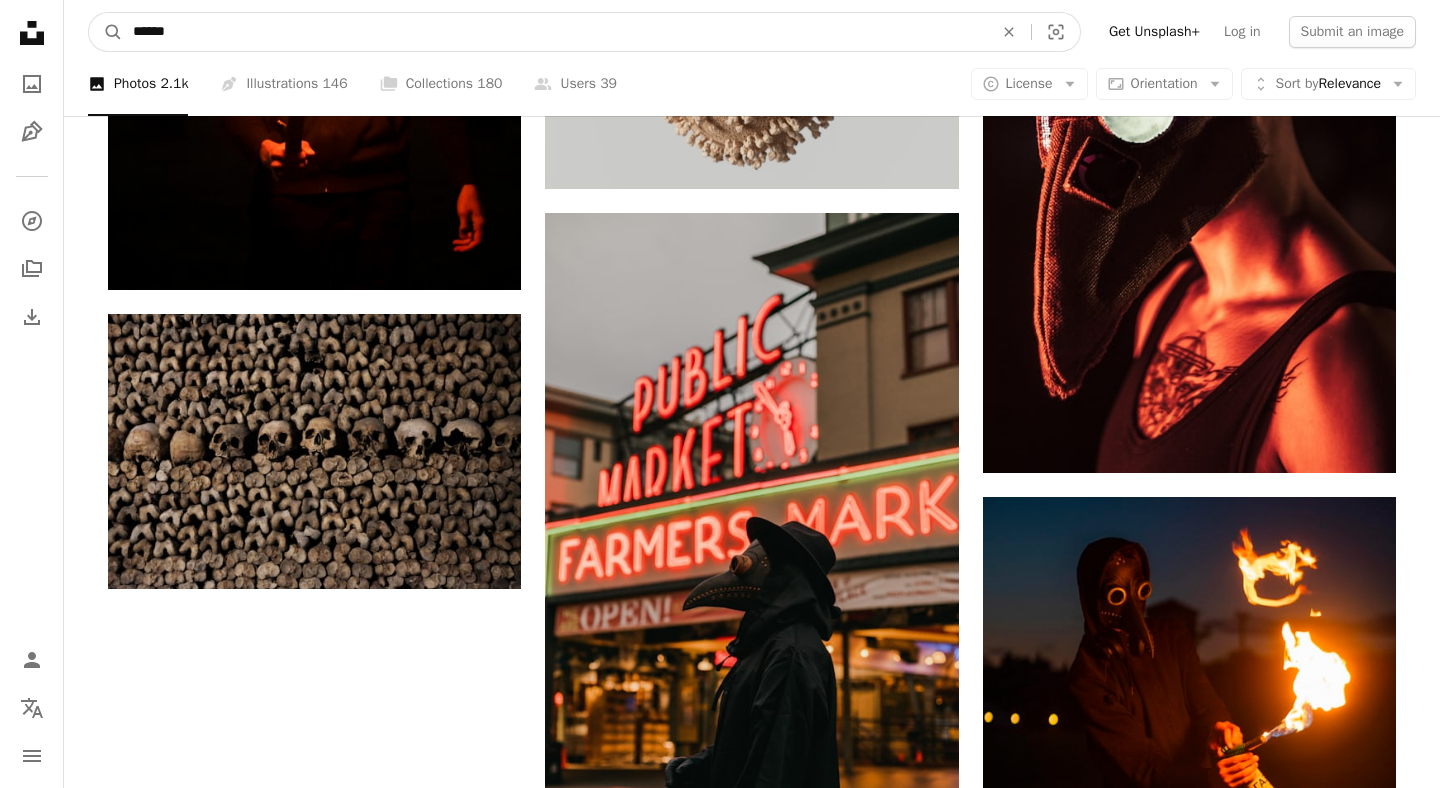 click on "******" at bounding box center (555, 32) 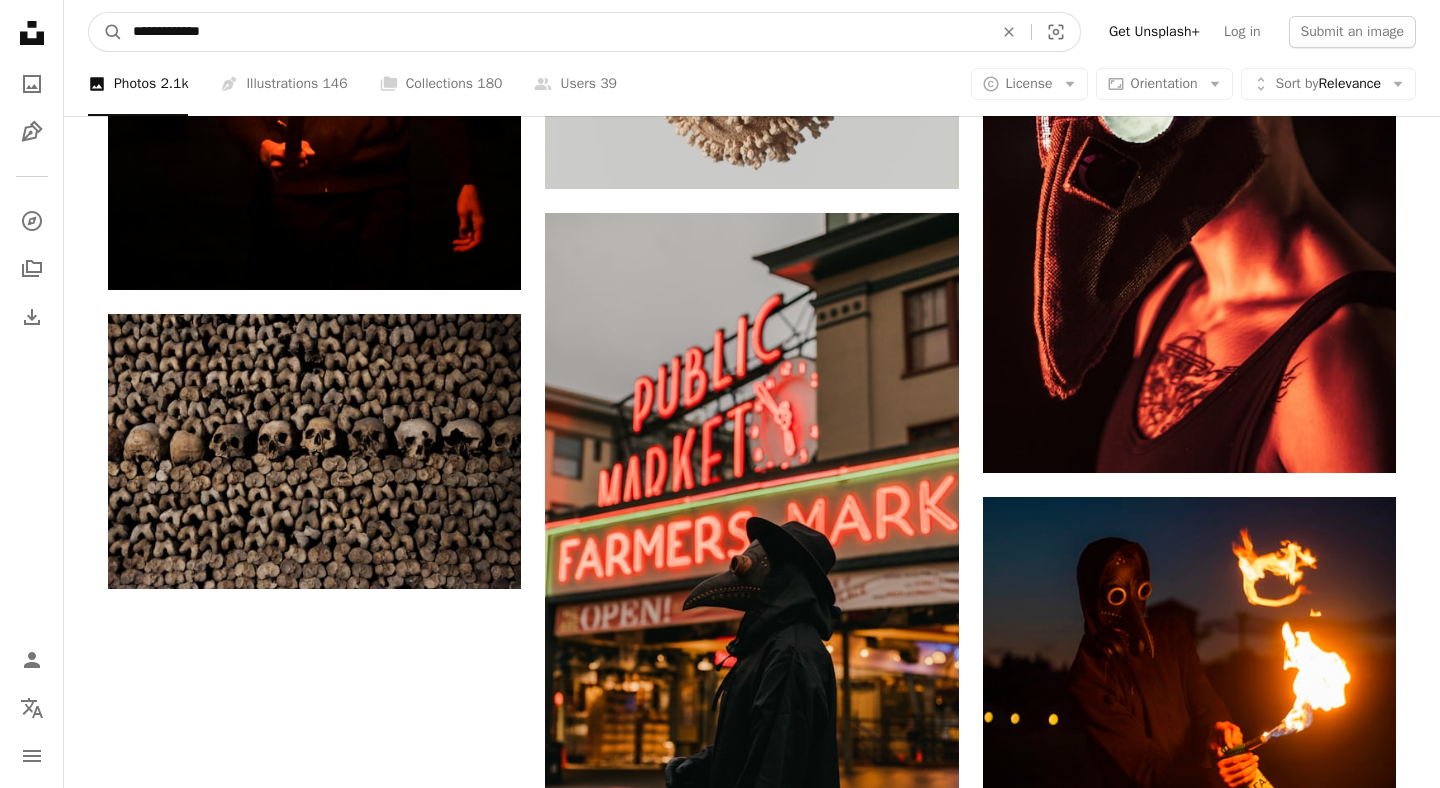type on "**********" 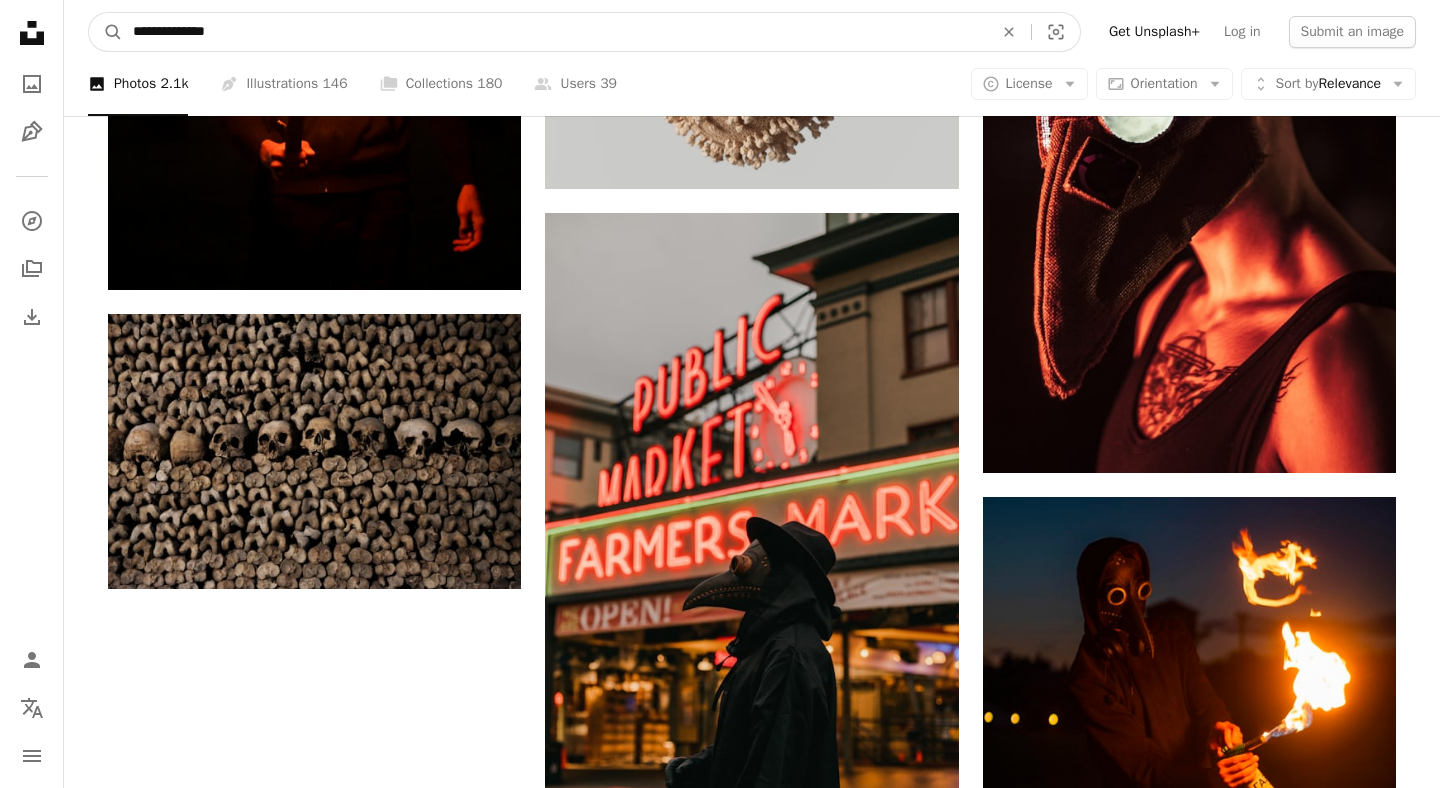 click on "A magnifying glass" at bounding box center [106, 32] 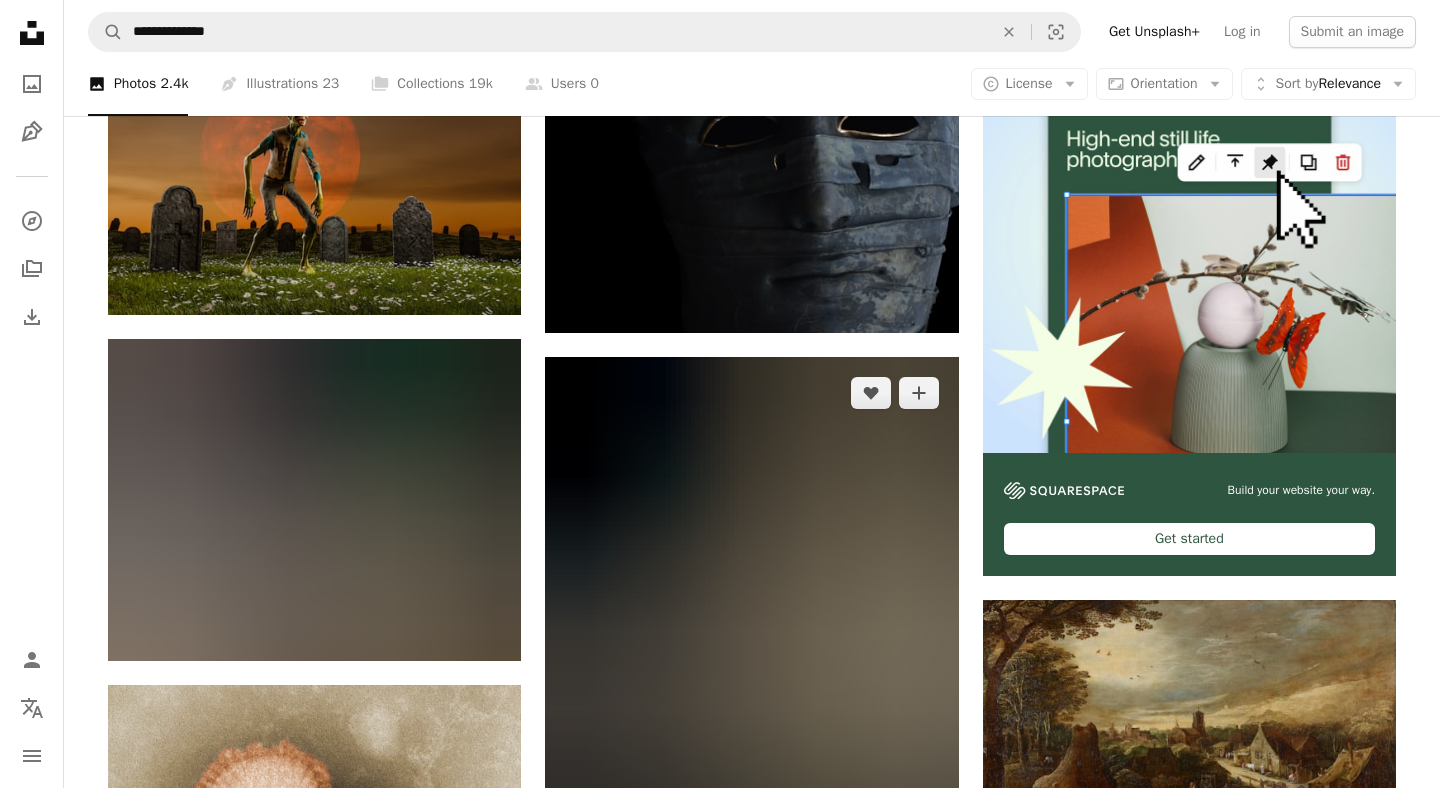scroll, scrollTop: 0, scrollLeft: 0, axis: both 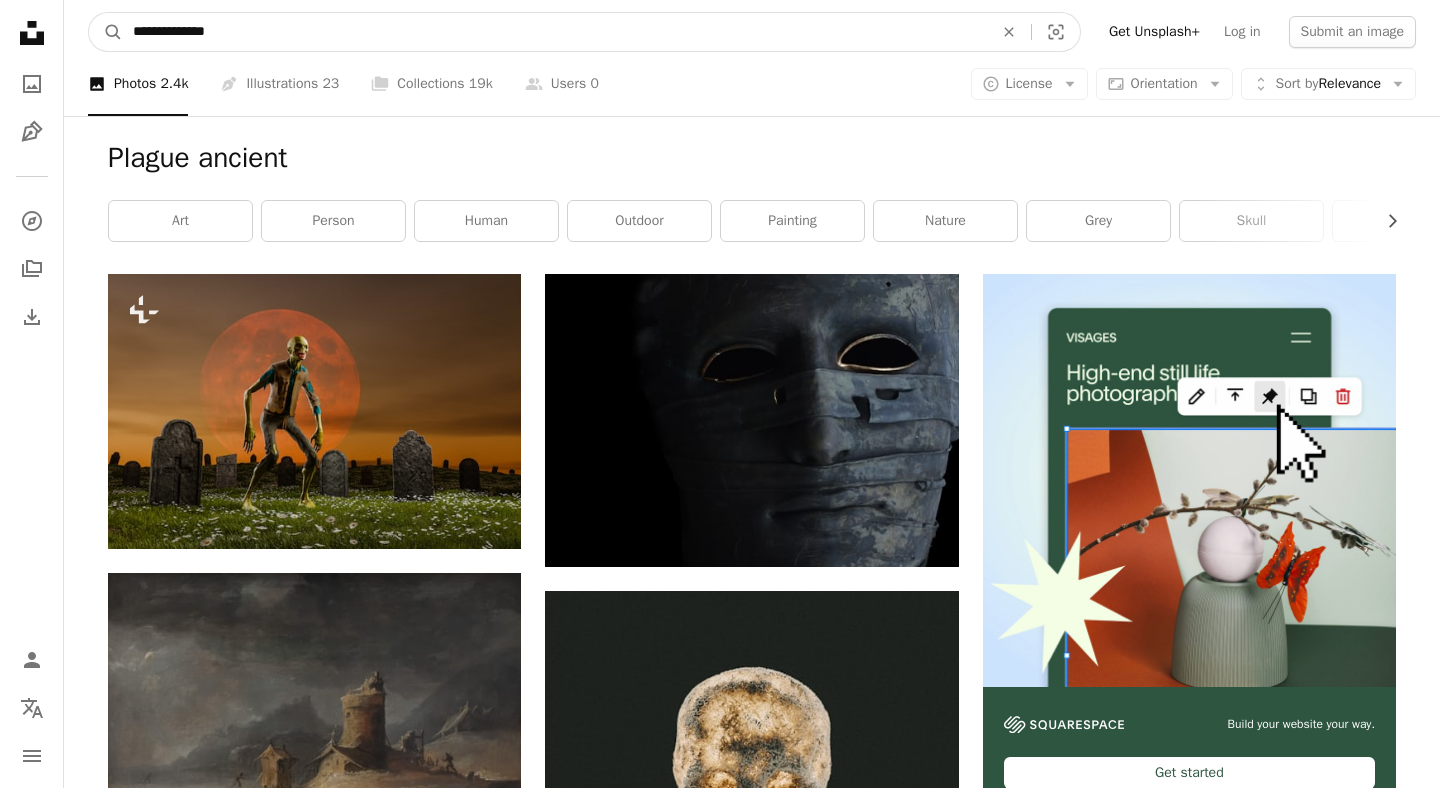 click on "**********" at bounding box center (555, 32) 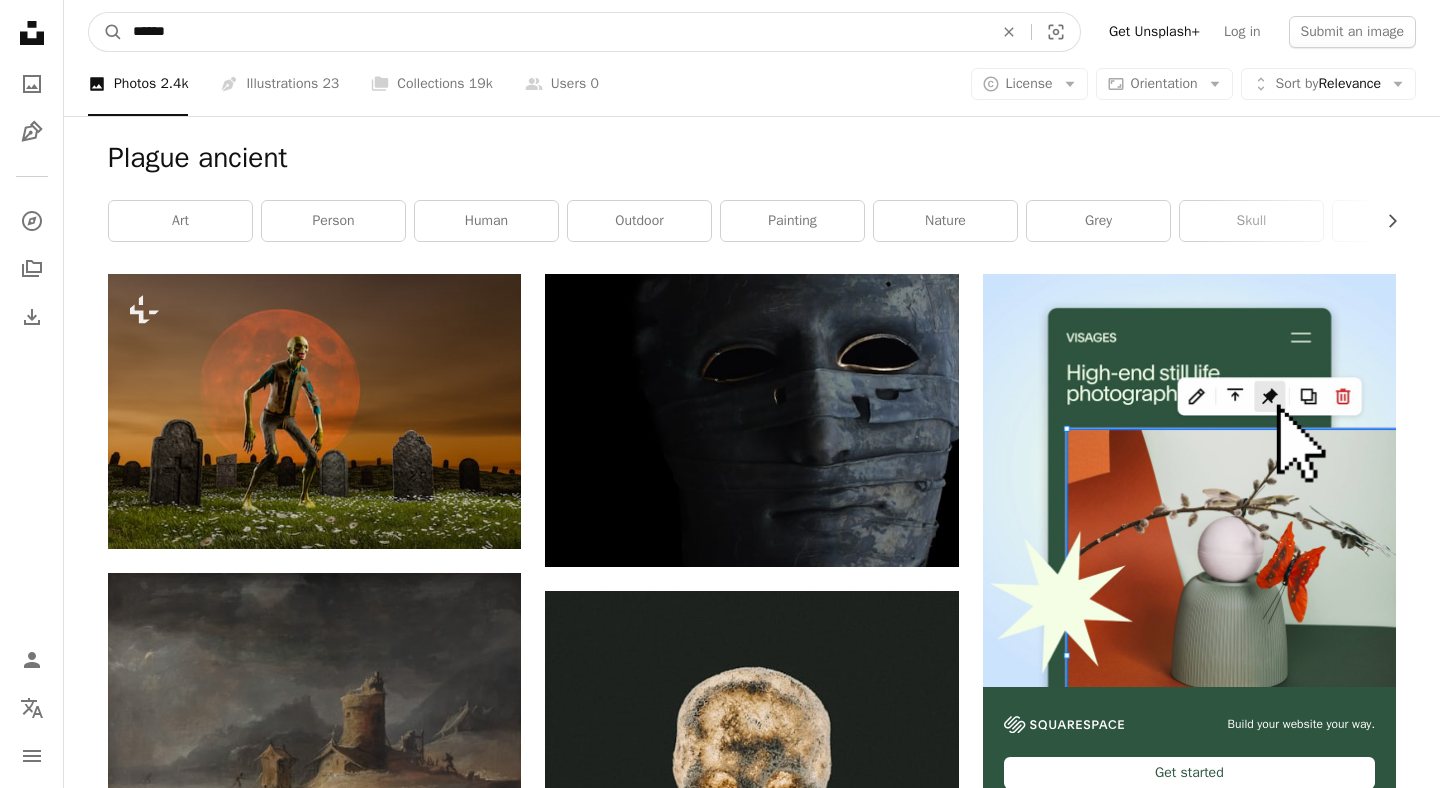 click on "A magnifying glass" at bounding box center [106, 32] 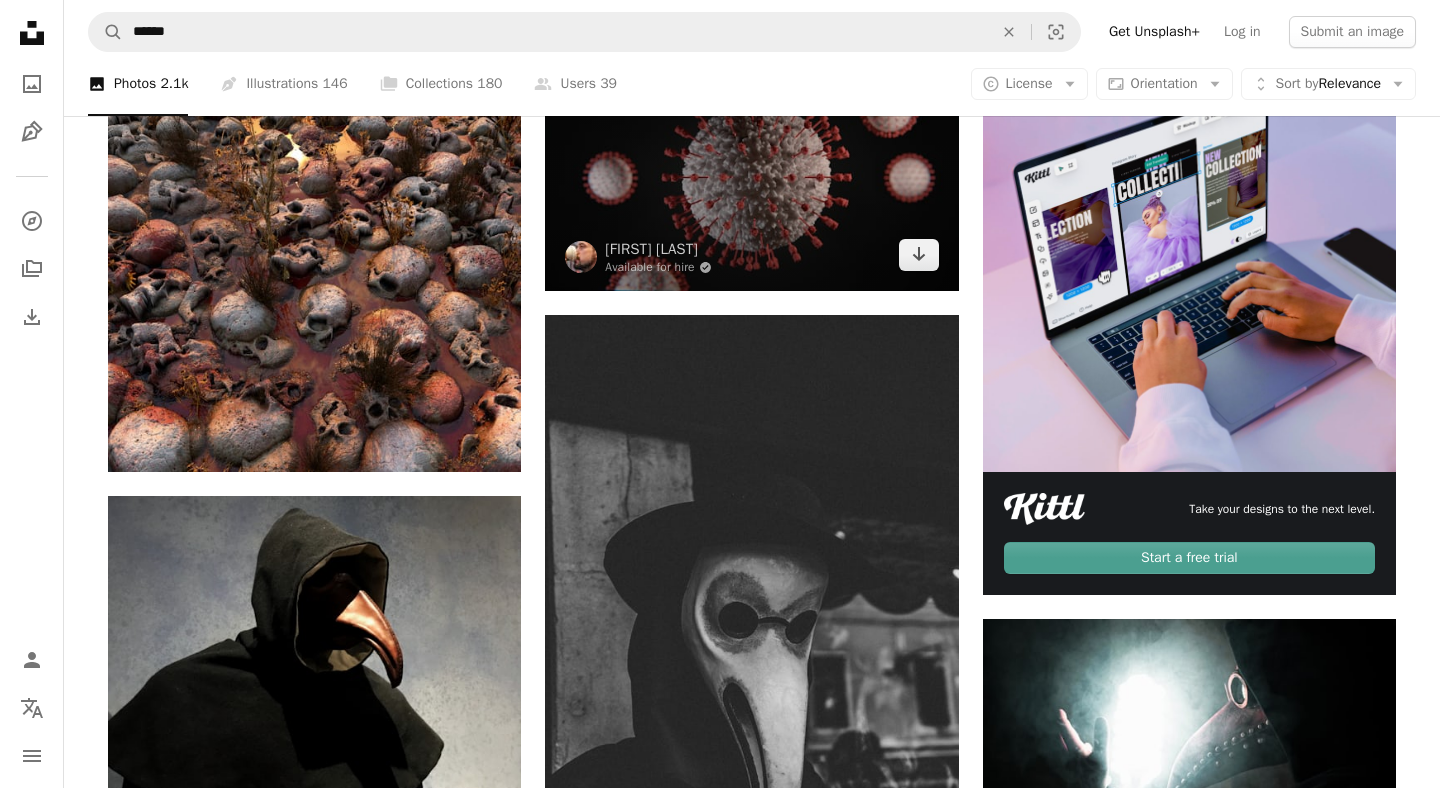 scroll, scrollTop: 0, scrollLeft: 0, axis: both 